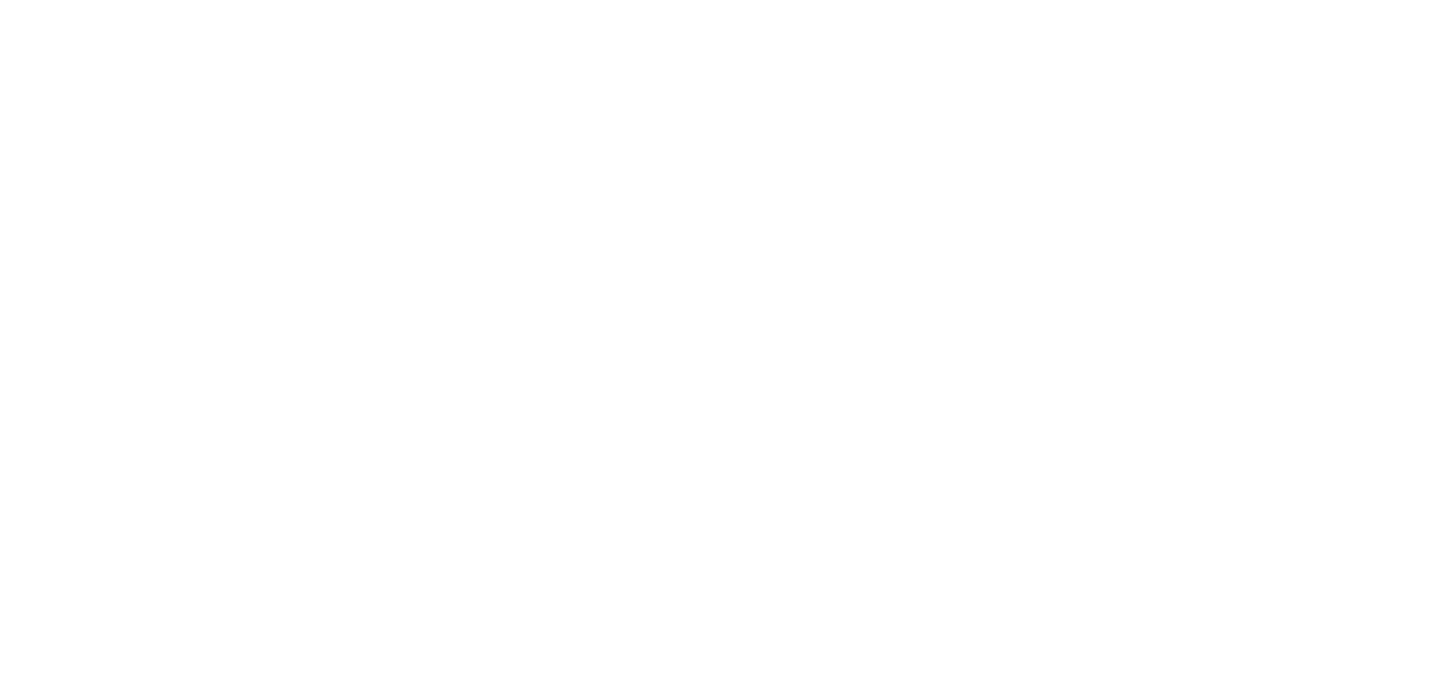 scroll, scrollTop: 0, scrollLeft: 0, axis: both 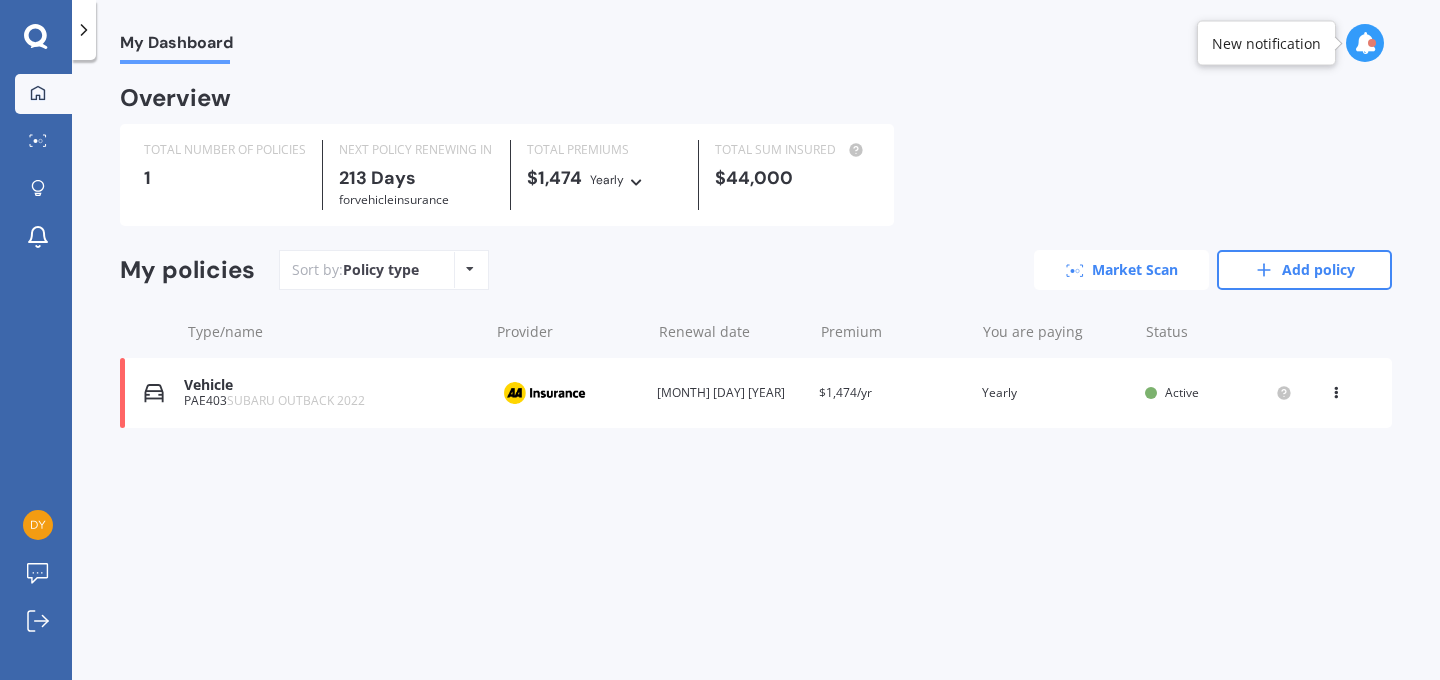 click on "Market Scan" at bounding box center (1121, 270) 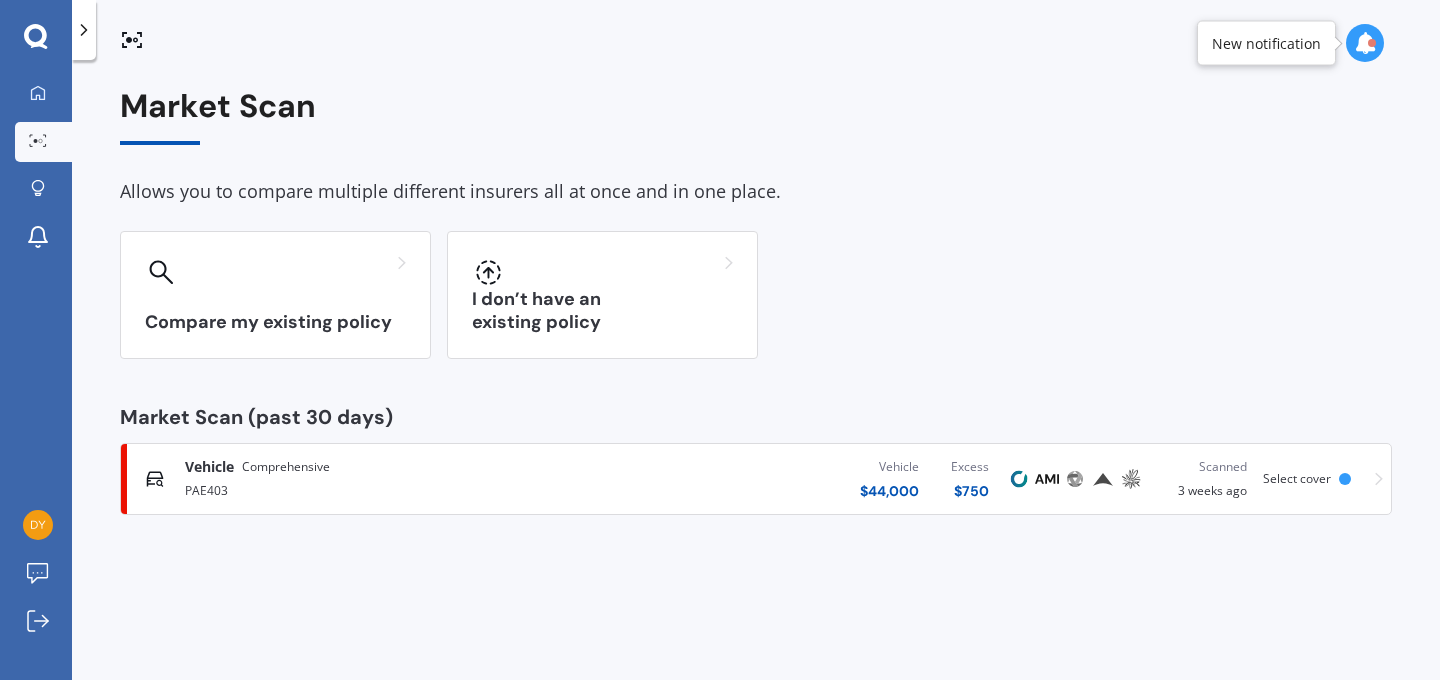 click at bounding box center [84, 30] 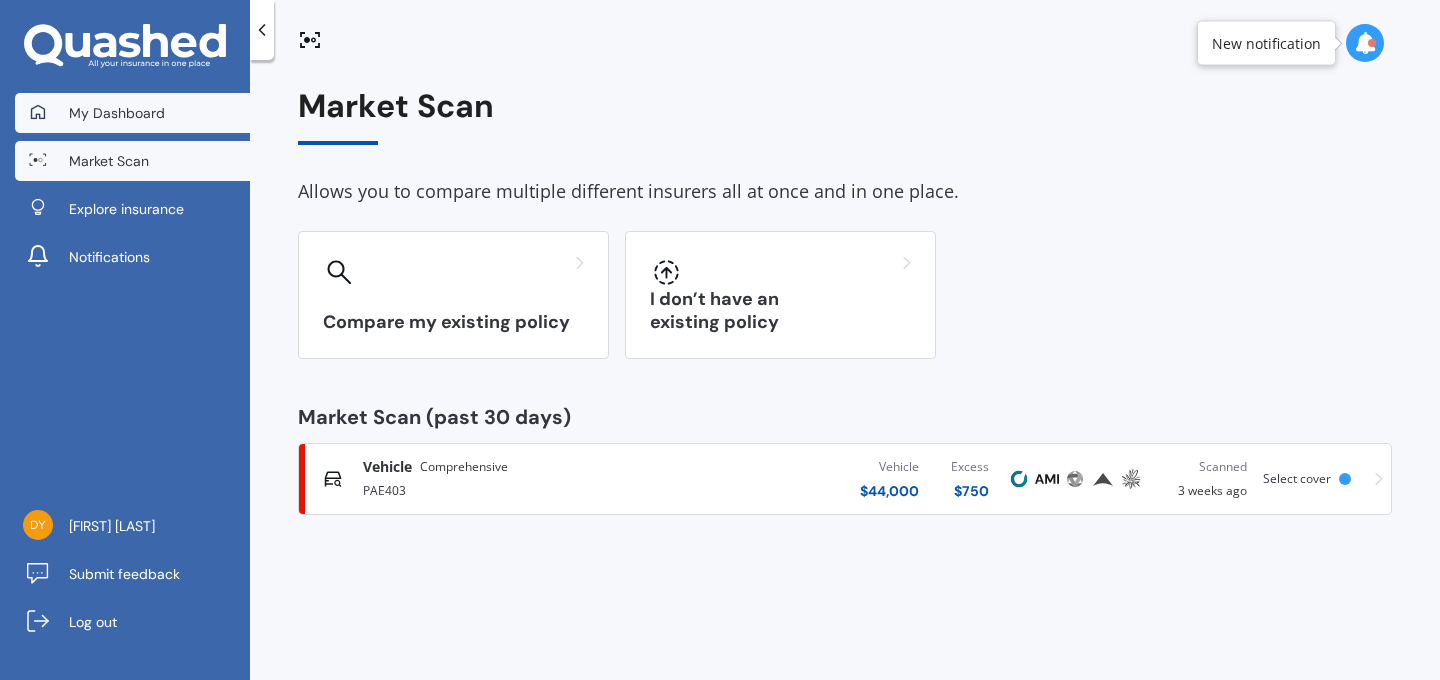 click on "My Dashboard" at bounding box center (117, 113) 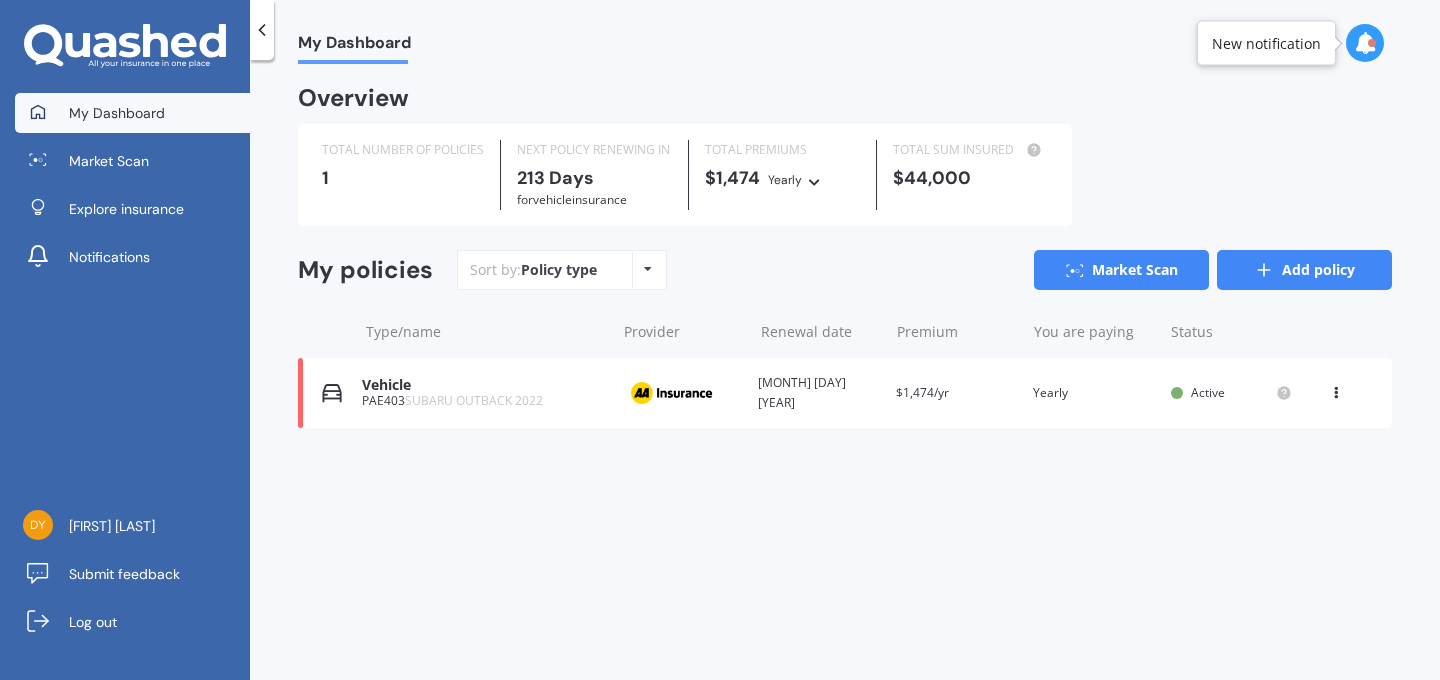 click on "Add policy" at bounding box center [1304, 270] 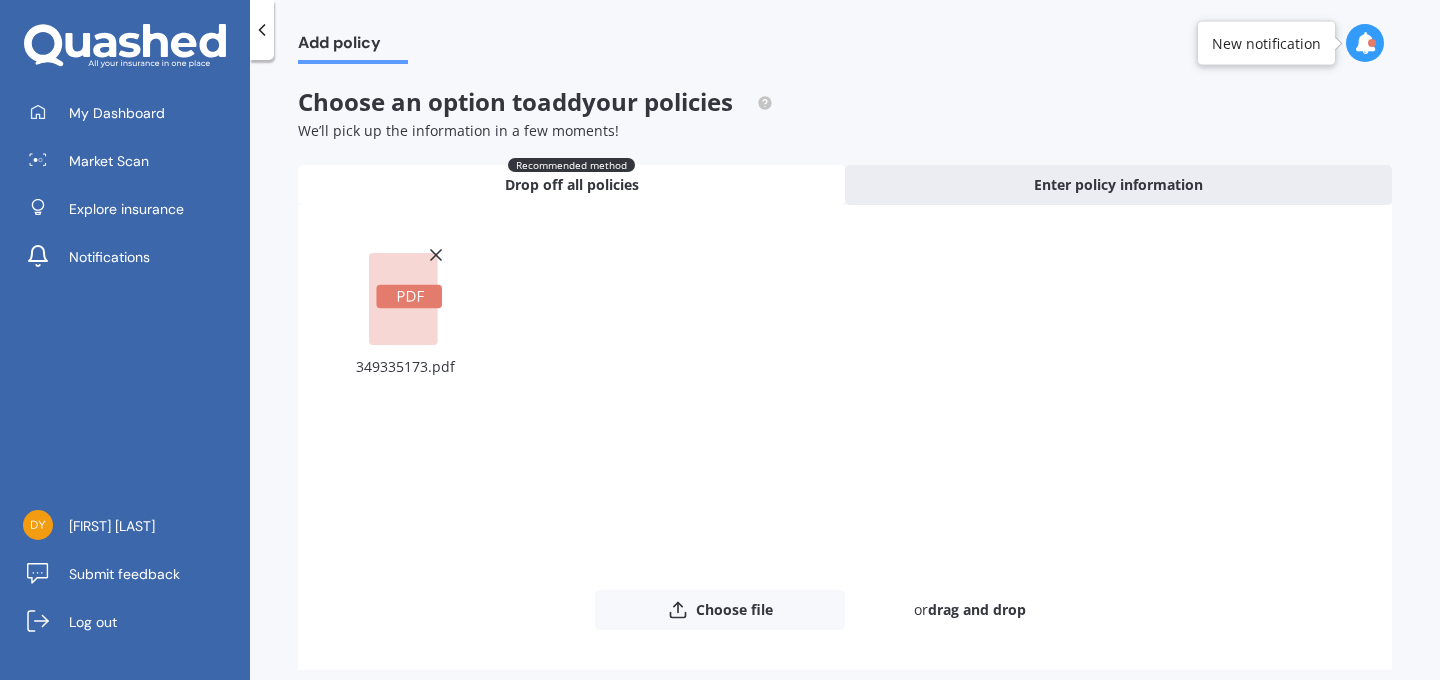 scroll, scrollTop: 88, scrollLeft: 0, axis: vertical 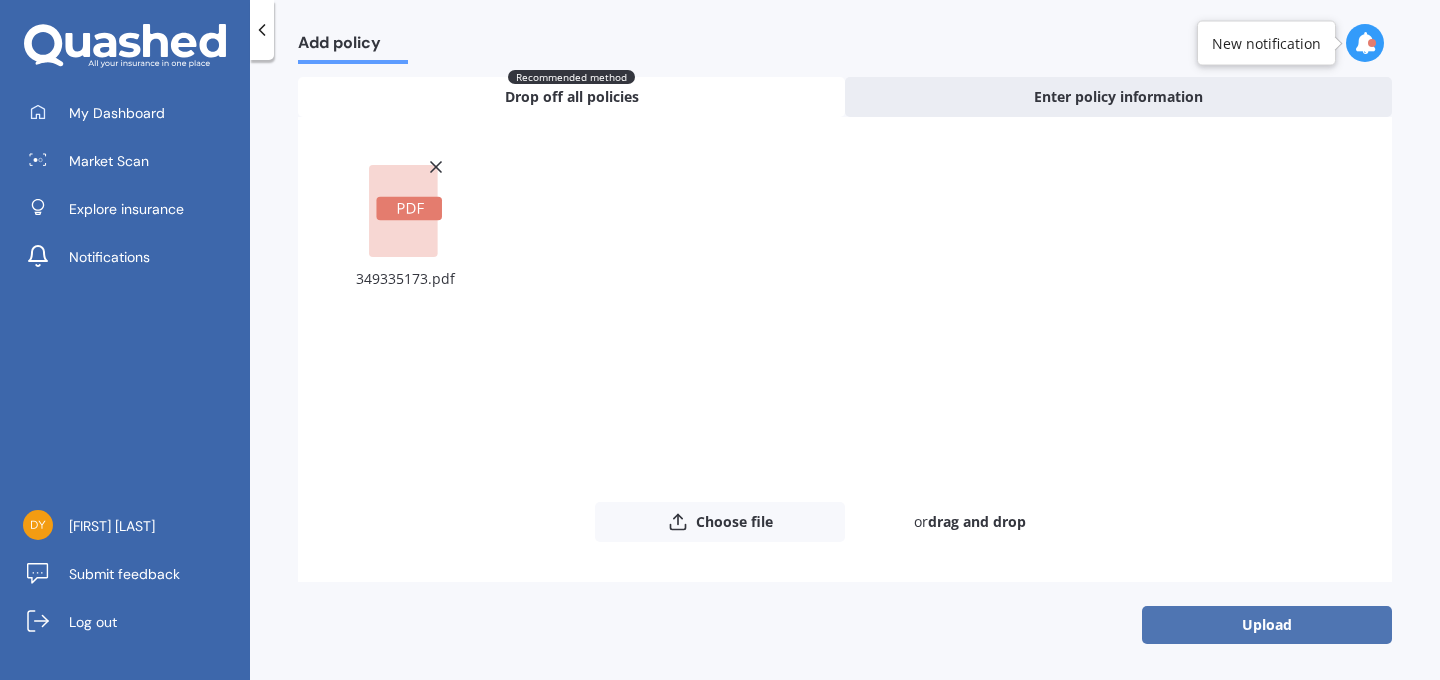click on "Upload" at bounding box center (1267, 625) 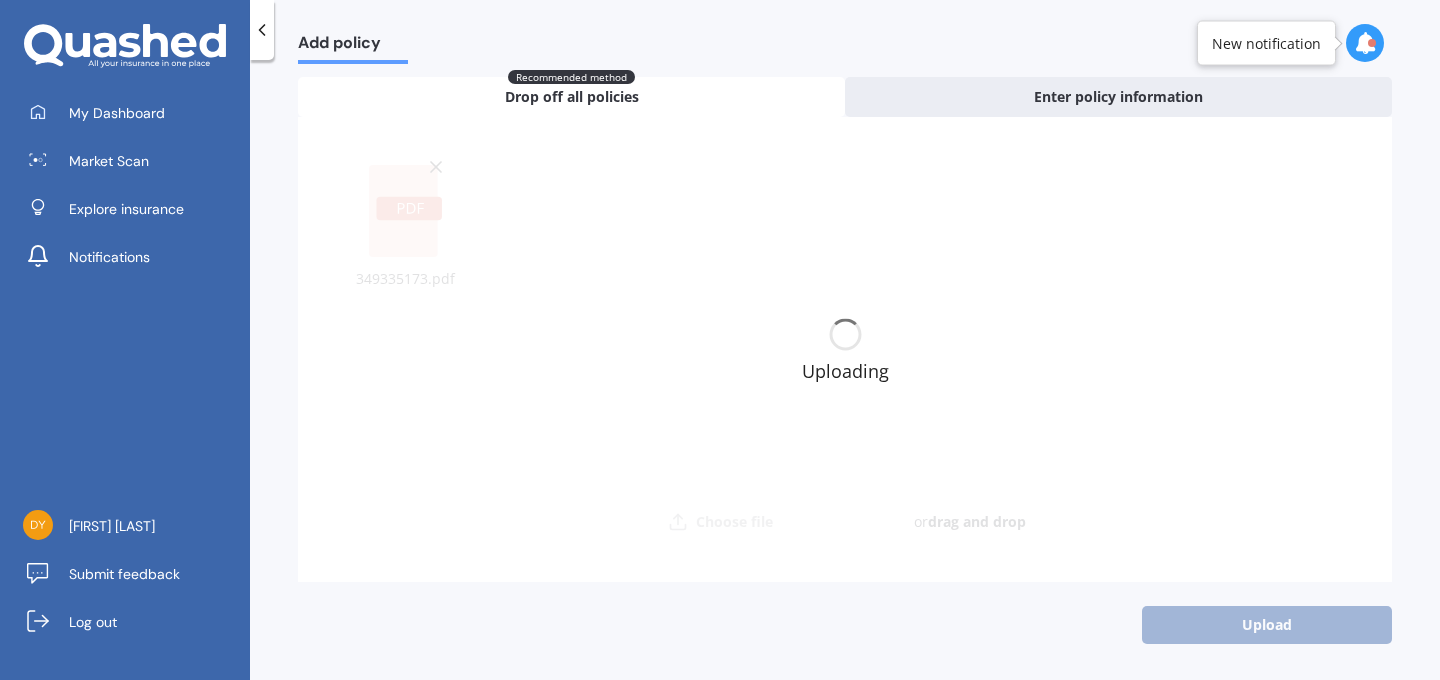 scroll, scrollTop: 0, scrollLeft: 0, axis: both 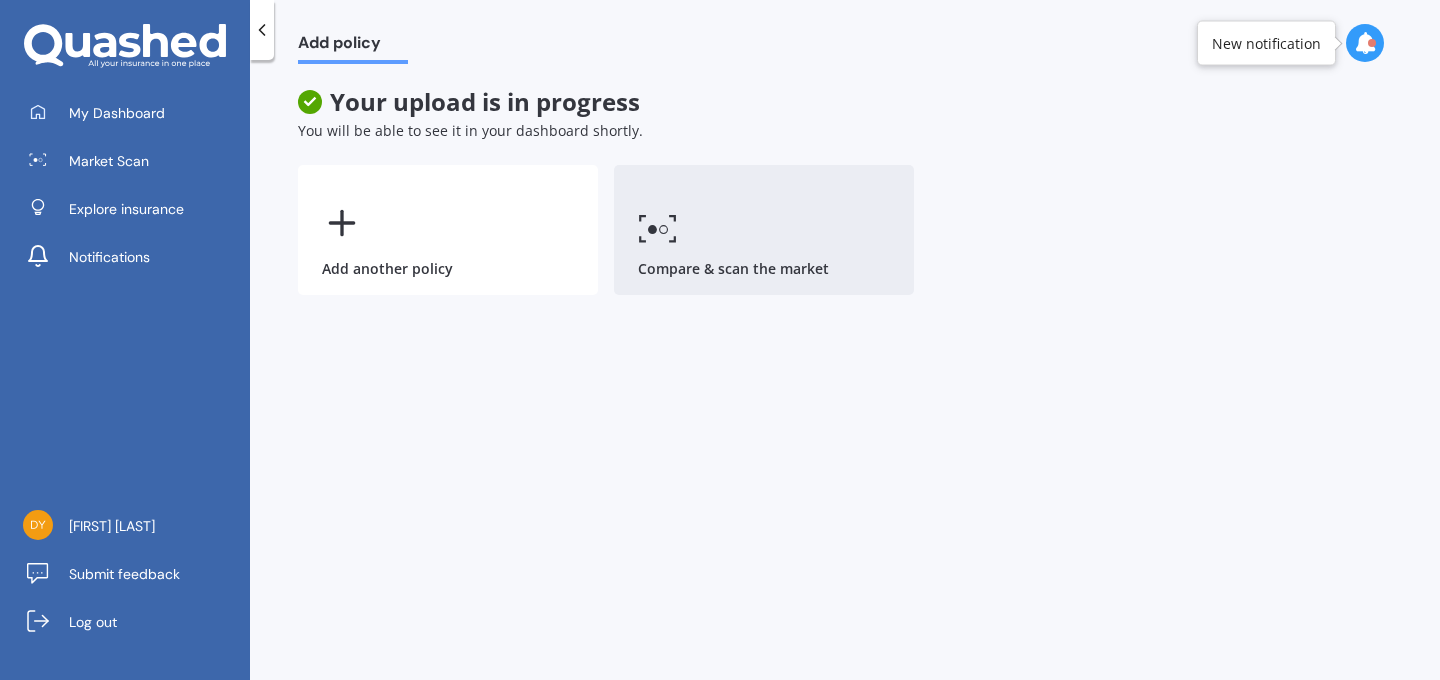 click on "Compare & scan the market" at bounding box center (764, 230) 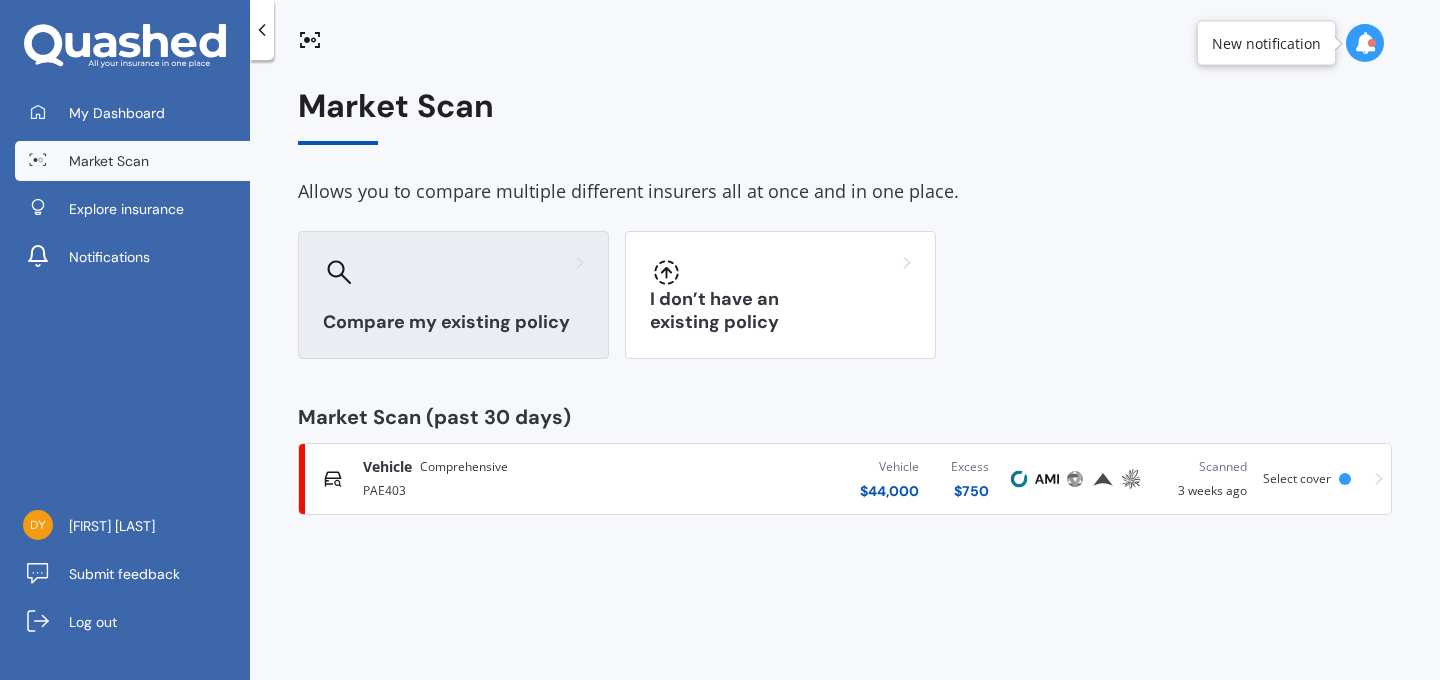 click at bounding box center (453, 272) 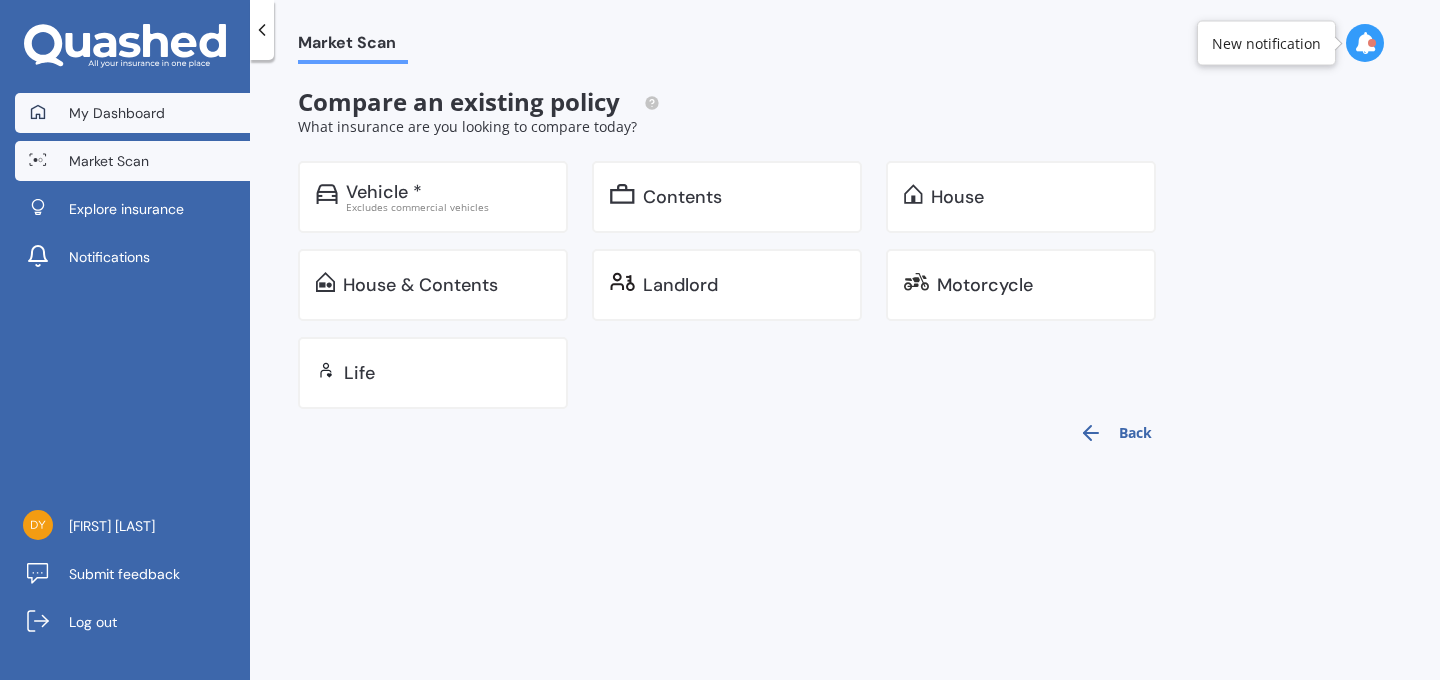 click on "My Dashboard" at bounding box center [117, 113] 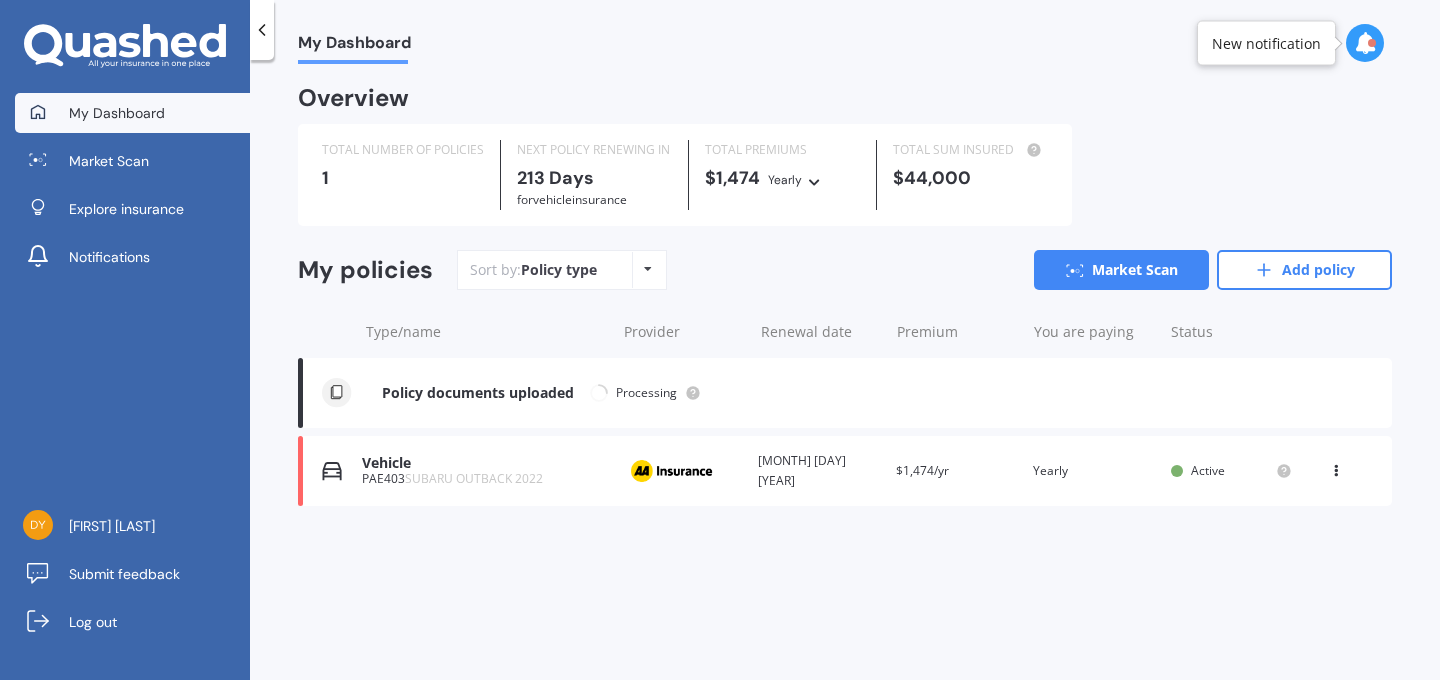 click at bounding box center [1365, 43] 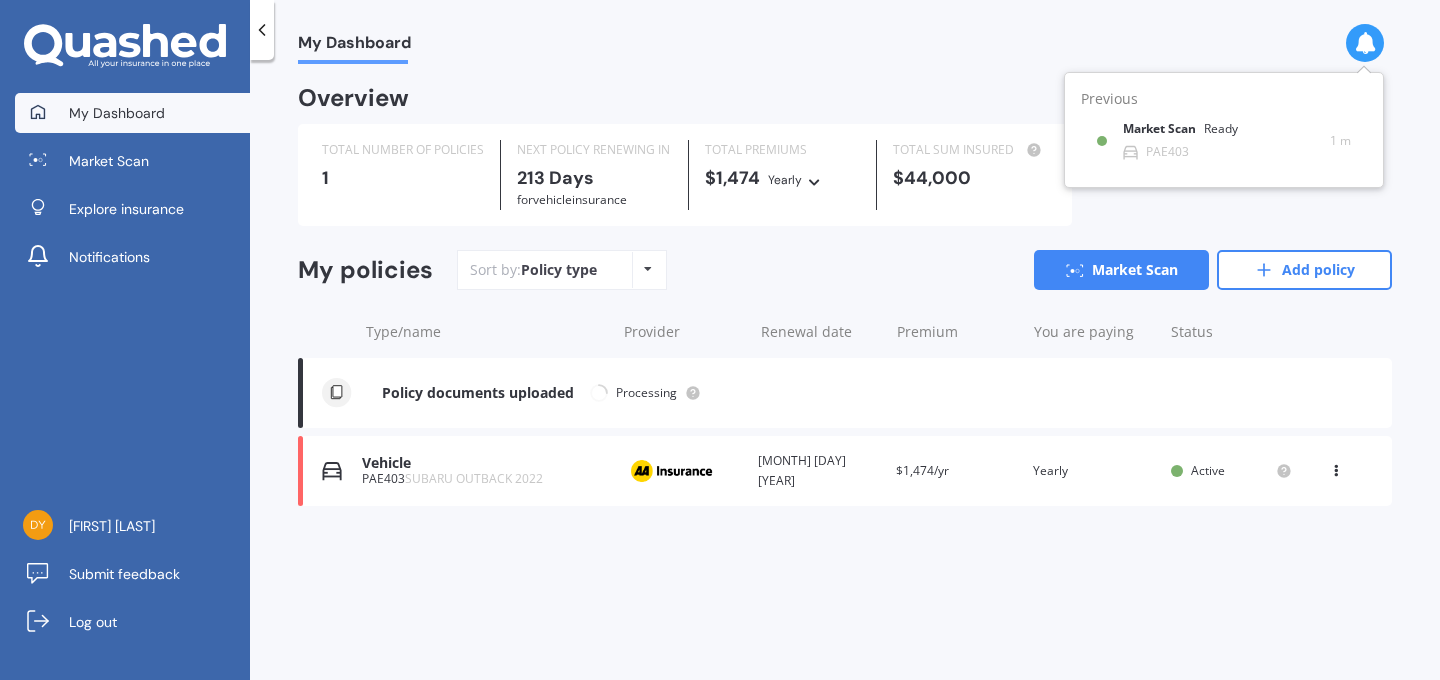 click on "My Dashboard" at bounding box center [845, 32] 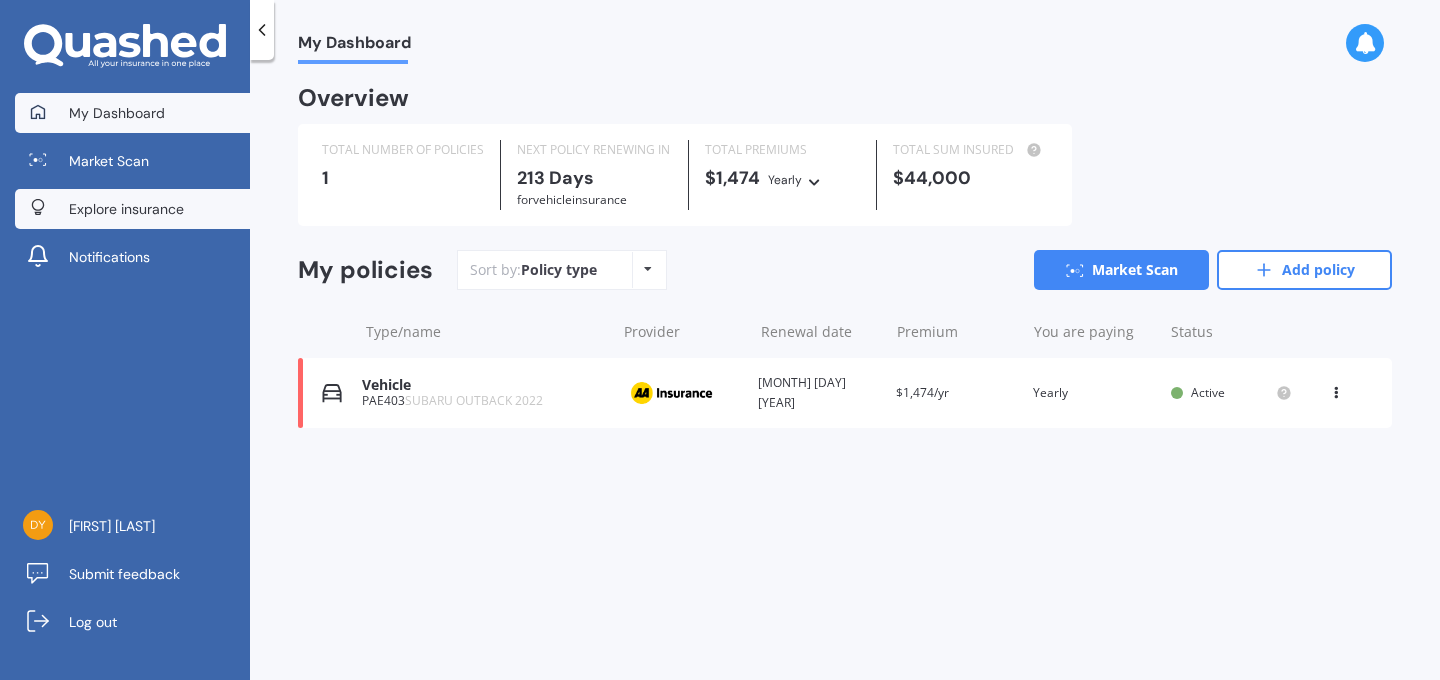 click on "Explore insurance" at bounding box center [126, 209] 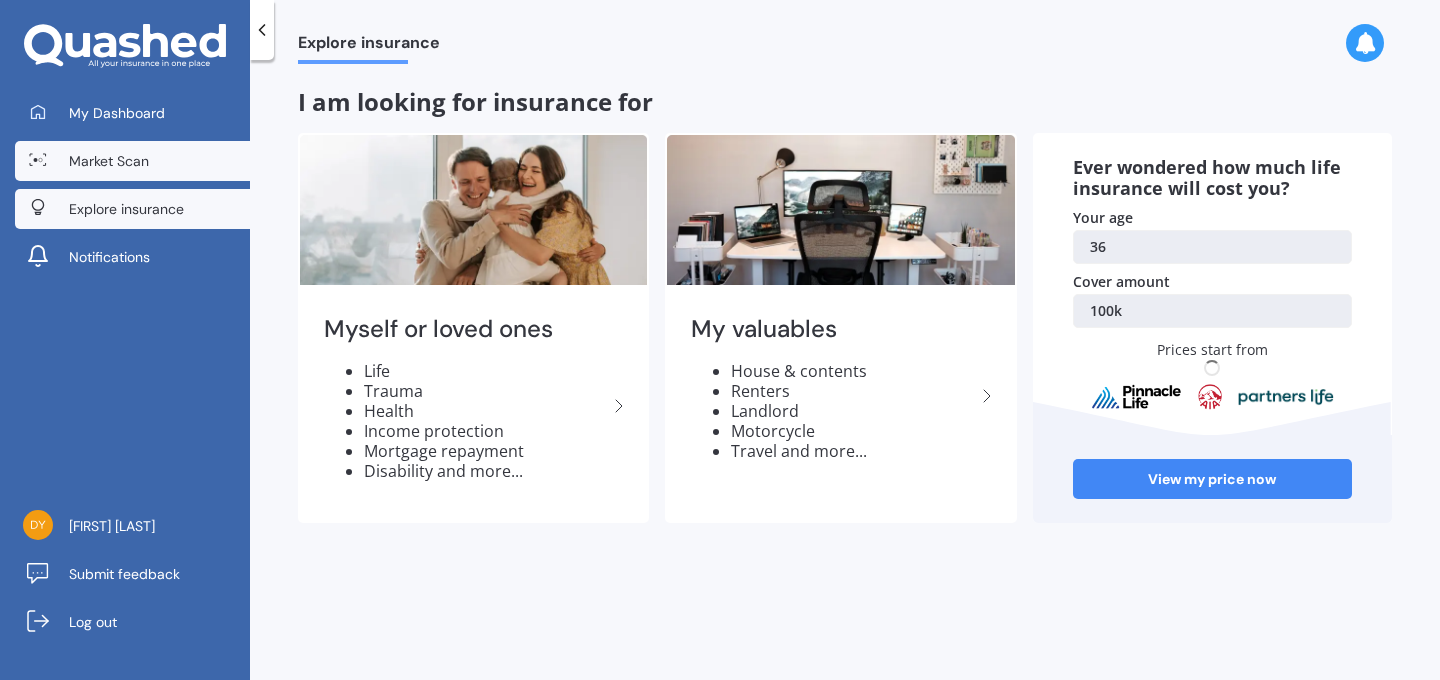 click on "Market Scan" at bounding box center [109, 161] 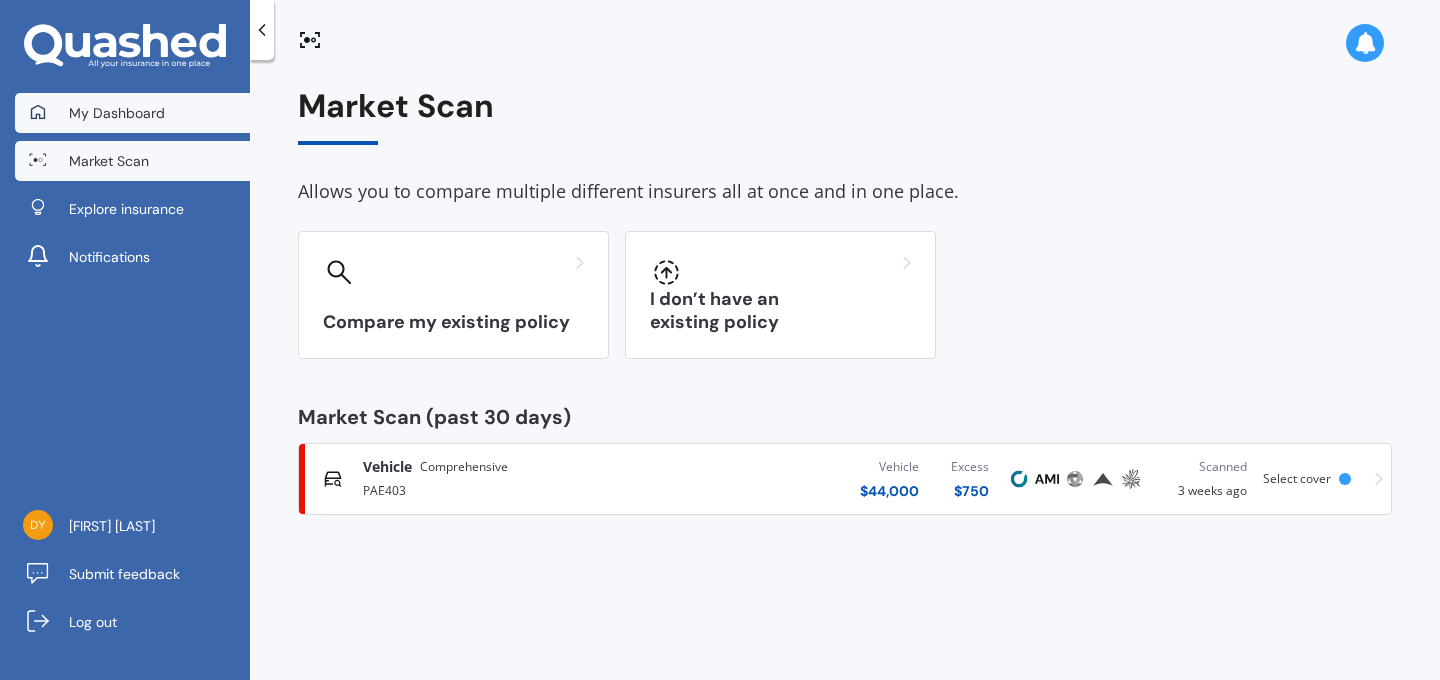 click on "My Dashboard" at bounding box center (117, 113) 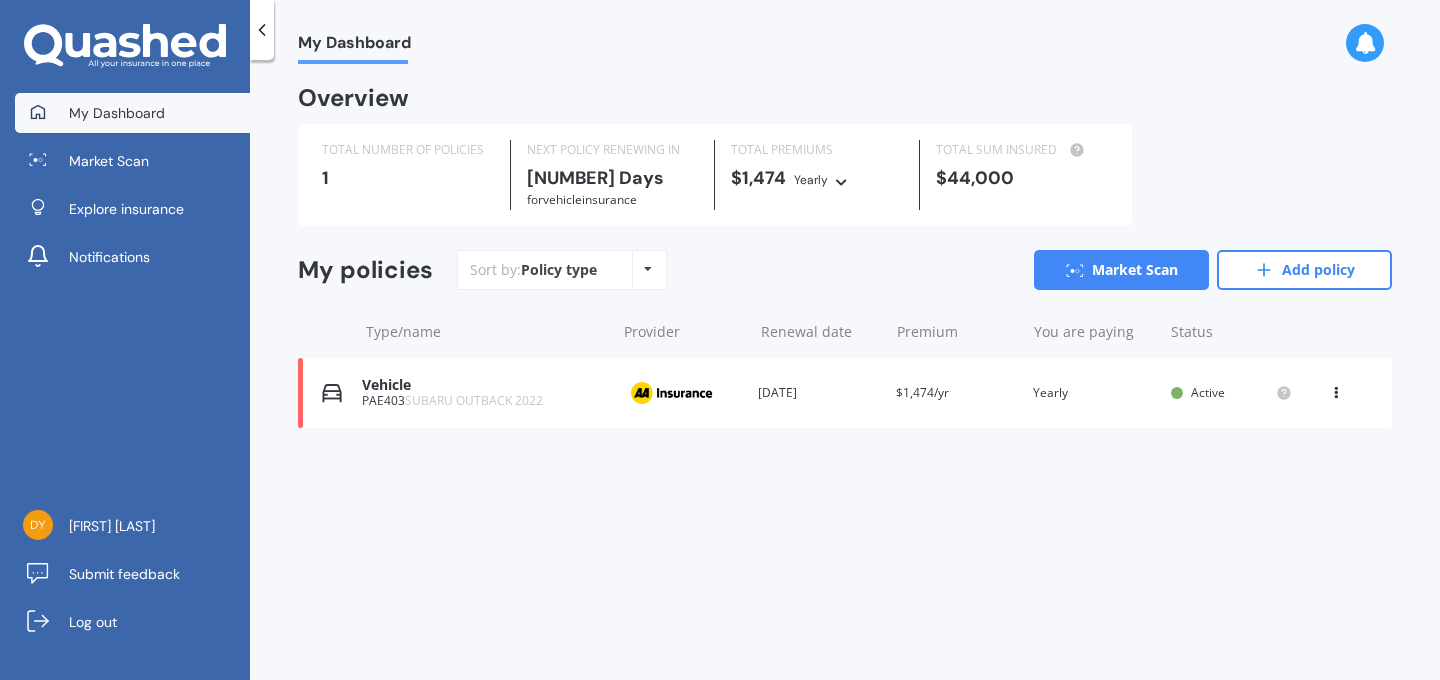 scroll, scrollTop: 0, scrollLeft: 0, axis: both 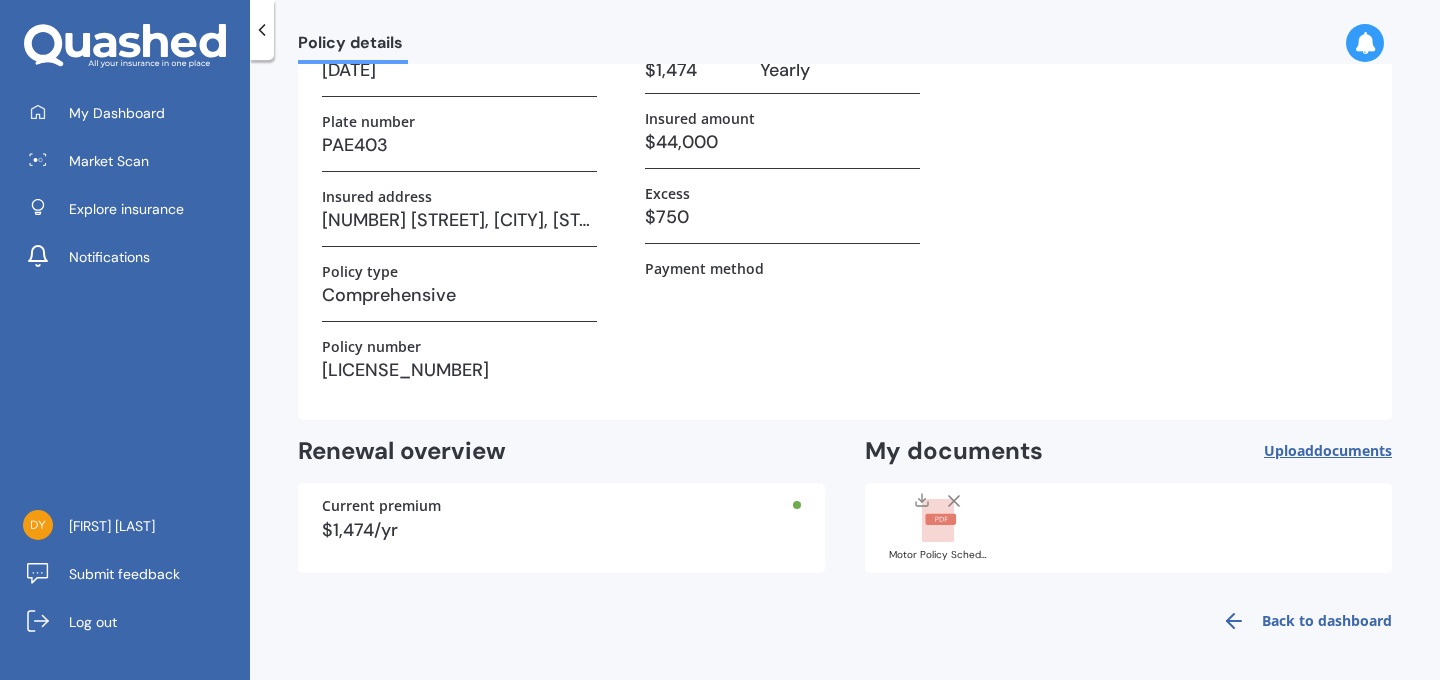 click on "Back to dashboard" at bounding box center [1301, 621] 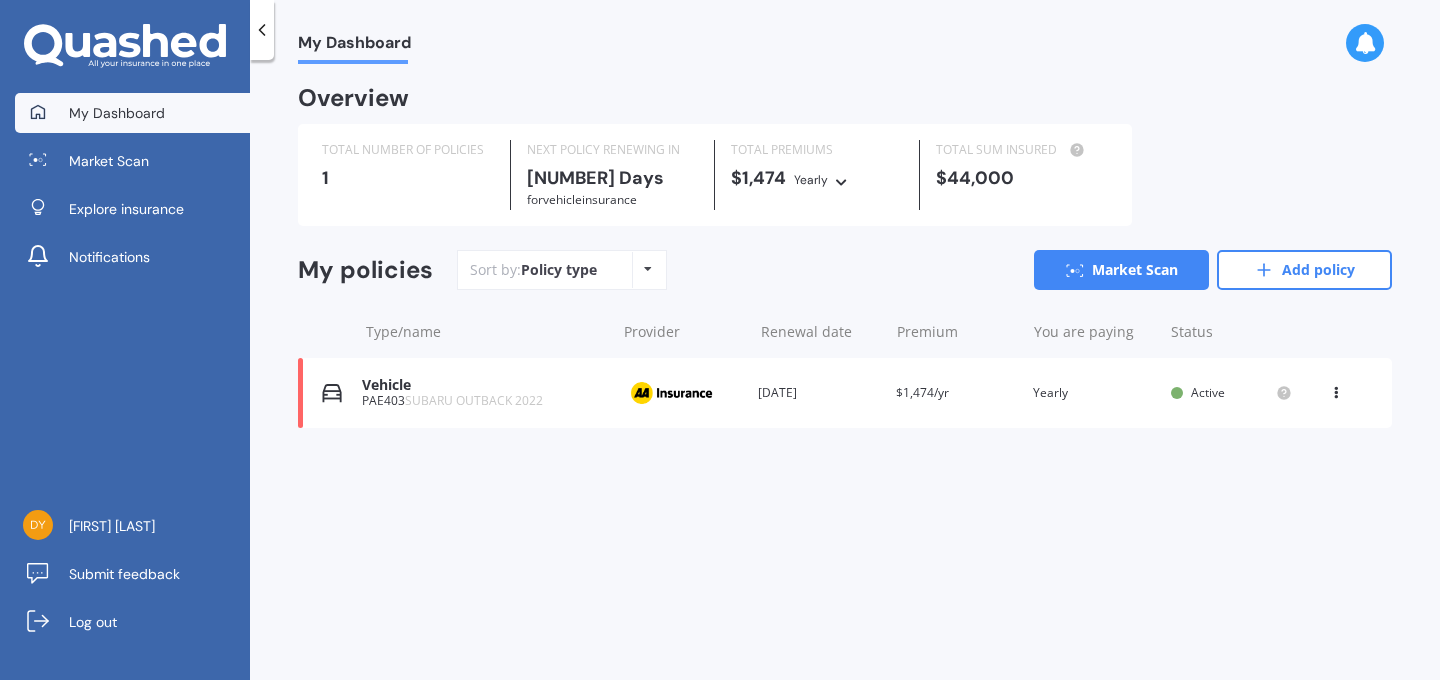 scroll, scrollTop: 0, scrollLeft: 0, axis: both 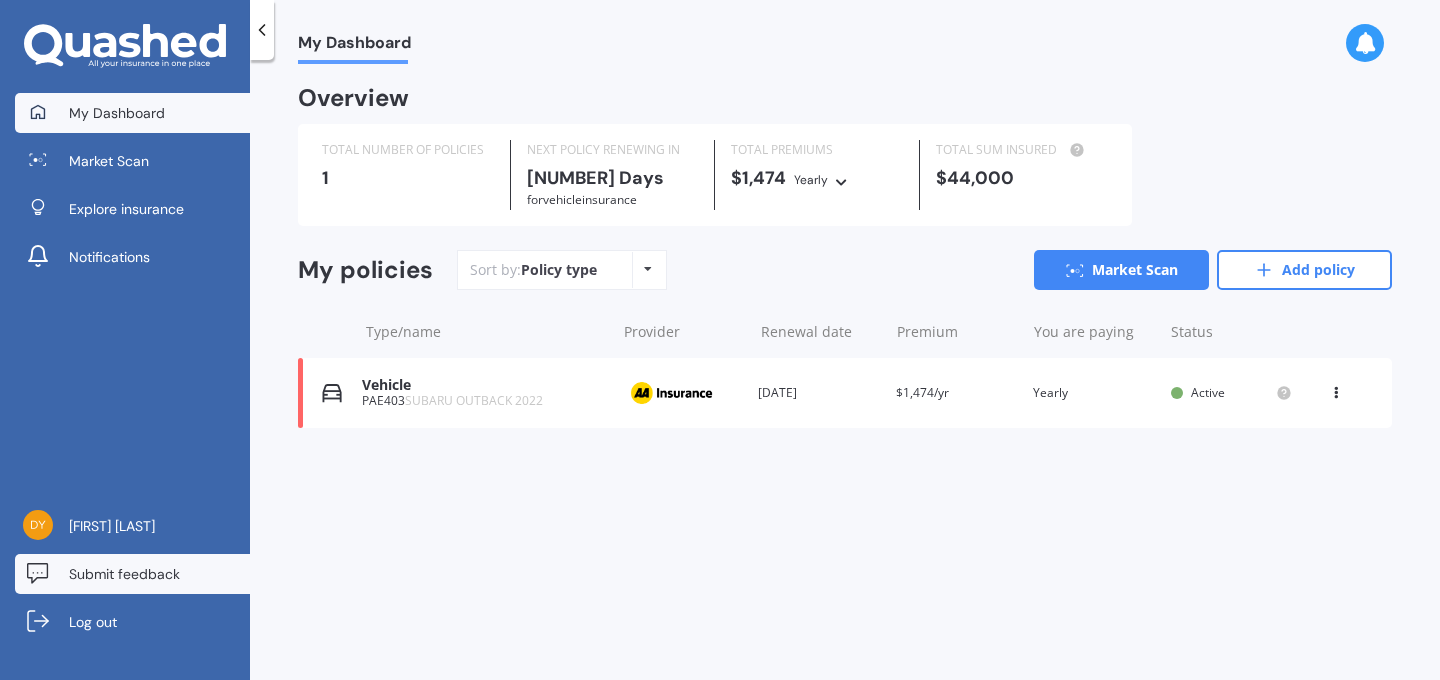 click on "Submit feedback" at bounding box center (124, 574) 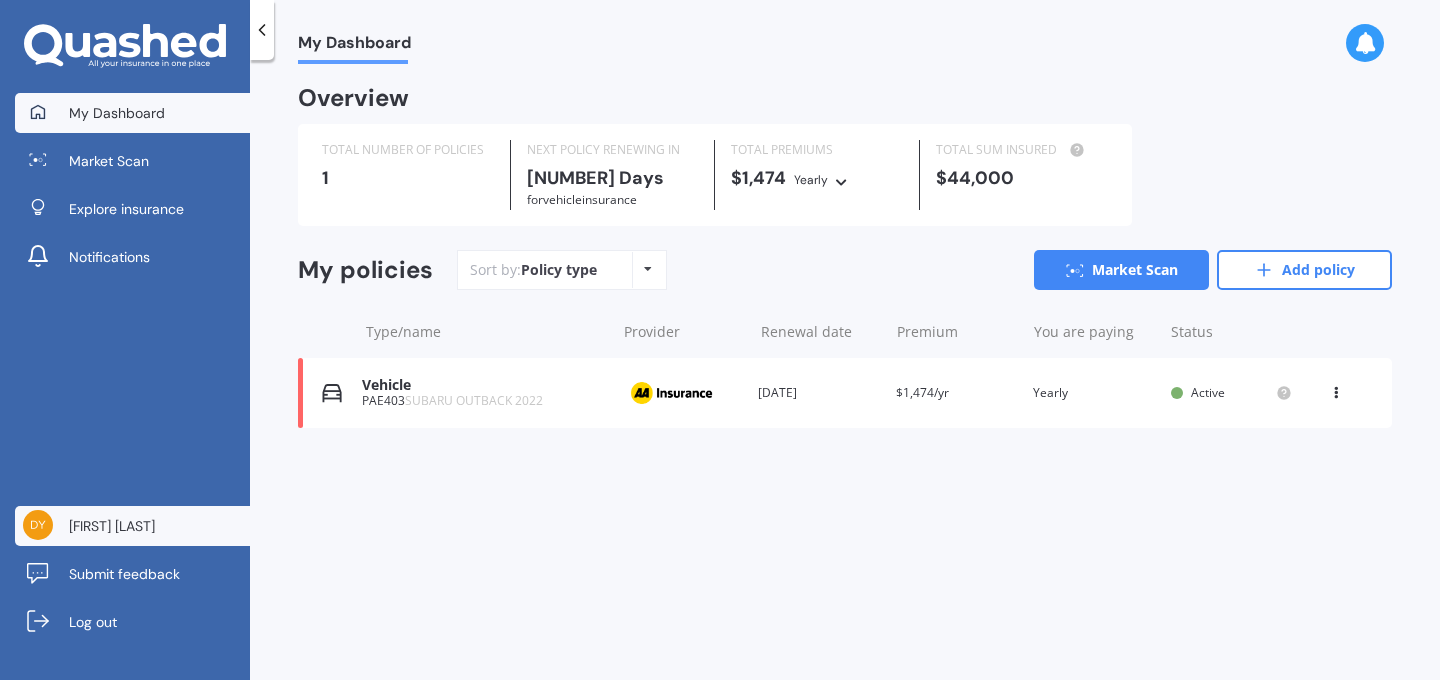 click on "[FIRST] [LAST]" at bounding box center [112, 526] 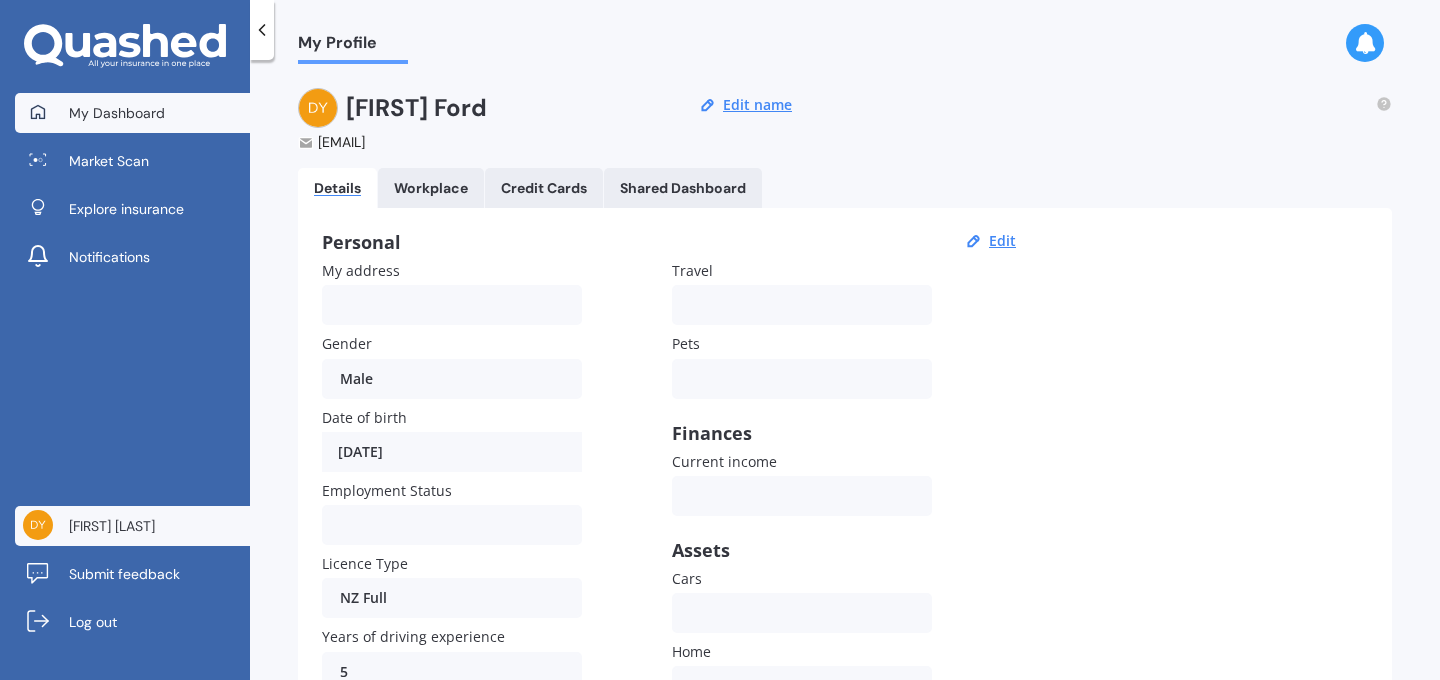 click on "My Dashboard" at bounding box center [117, 113] 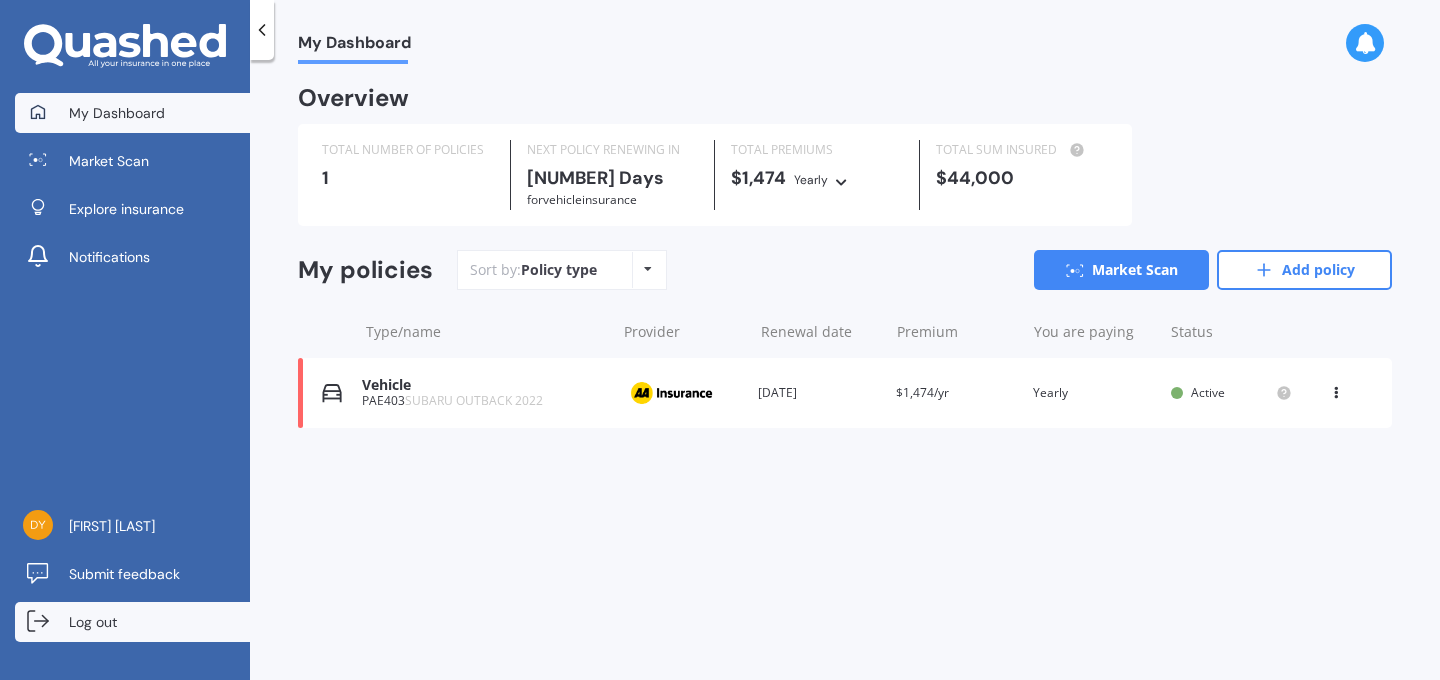 click on "Log out" at bounding box center (93, 622) 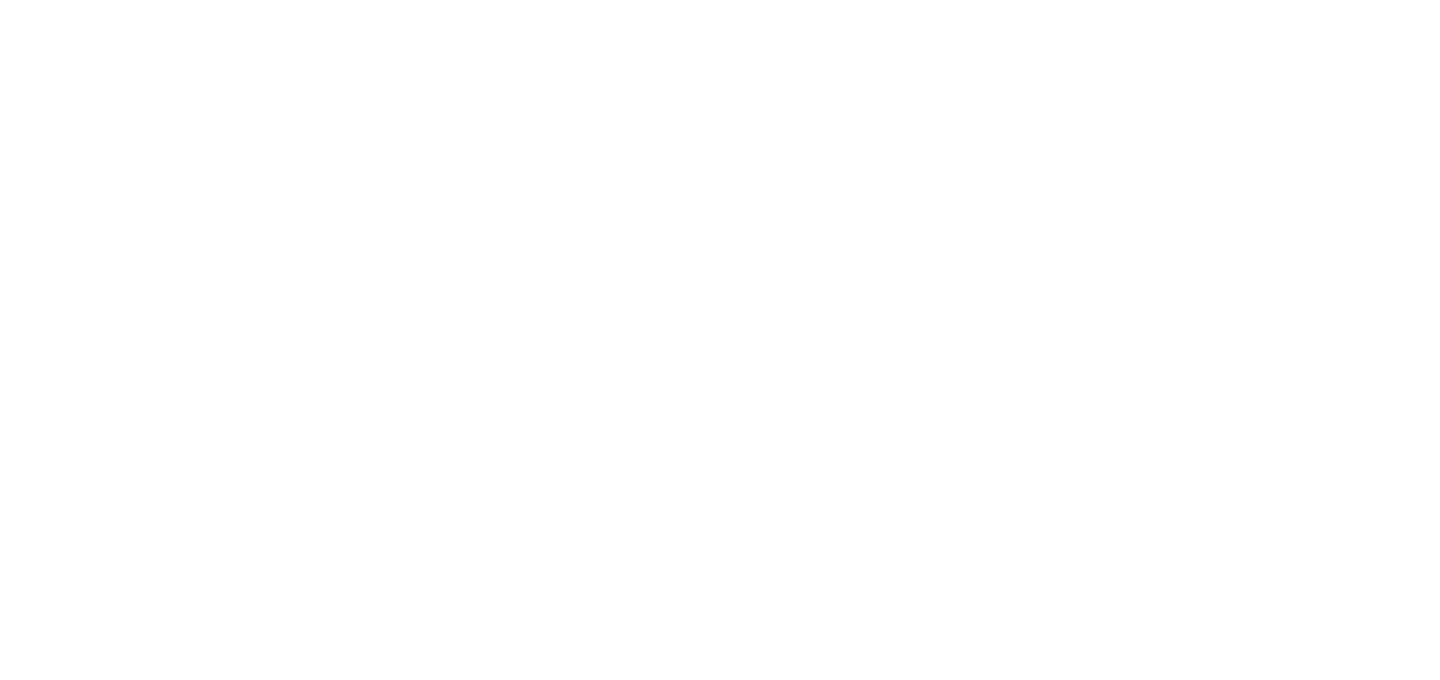 scroll, scrollTop: 0, scrollLeft: 0, axis: both 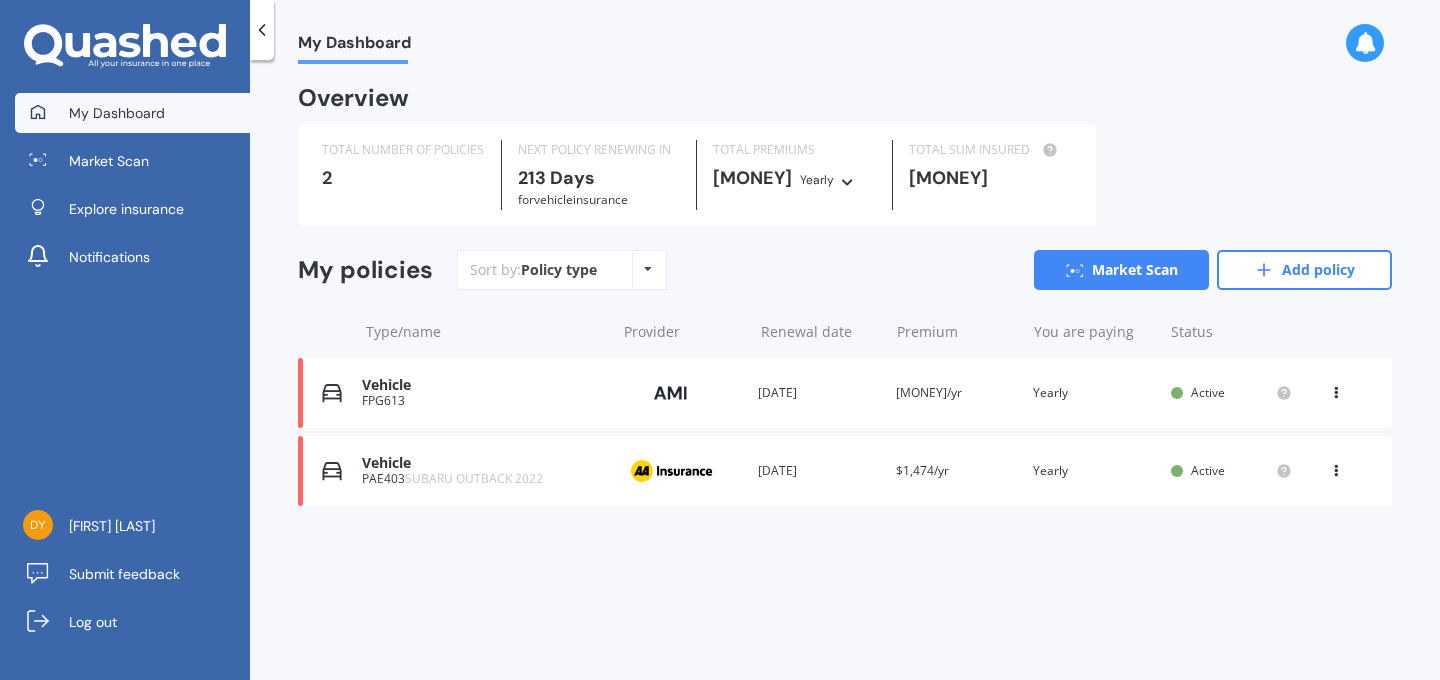 click on "Vehicle FPG613 Provider Renewal date [DATE] Premium [MONEY]/yr You are paying Yearly Status Active View option View policy Delete" at bounding box center (845, 393) 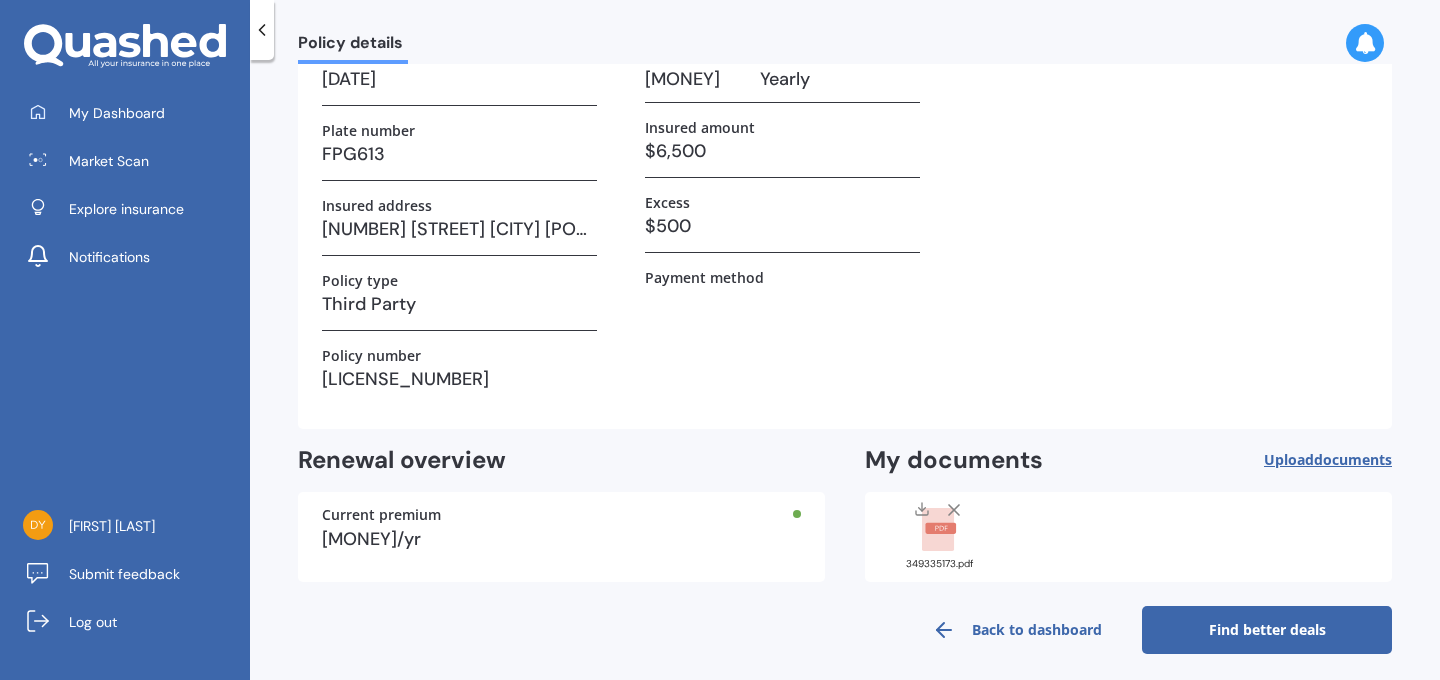 scroll, scrollTop: 162, scrollLeft: 0, axis: vertical 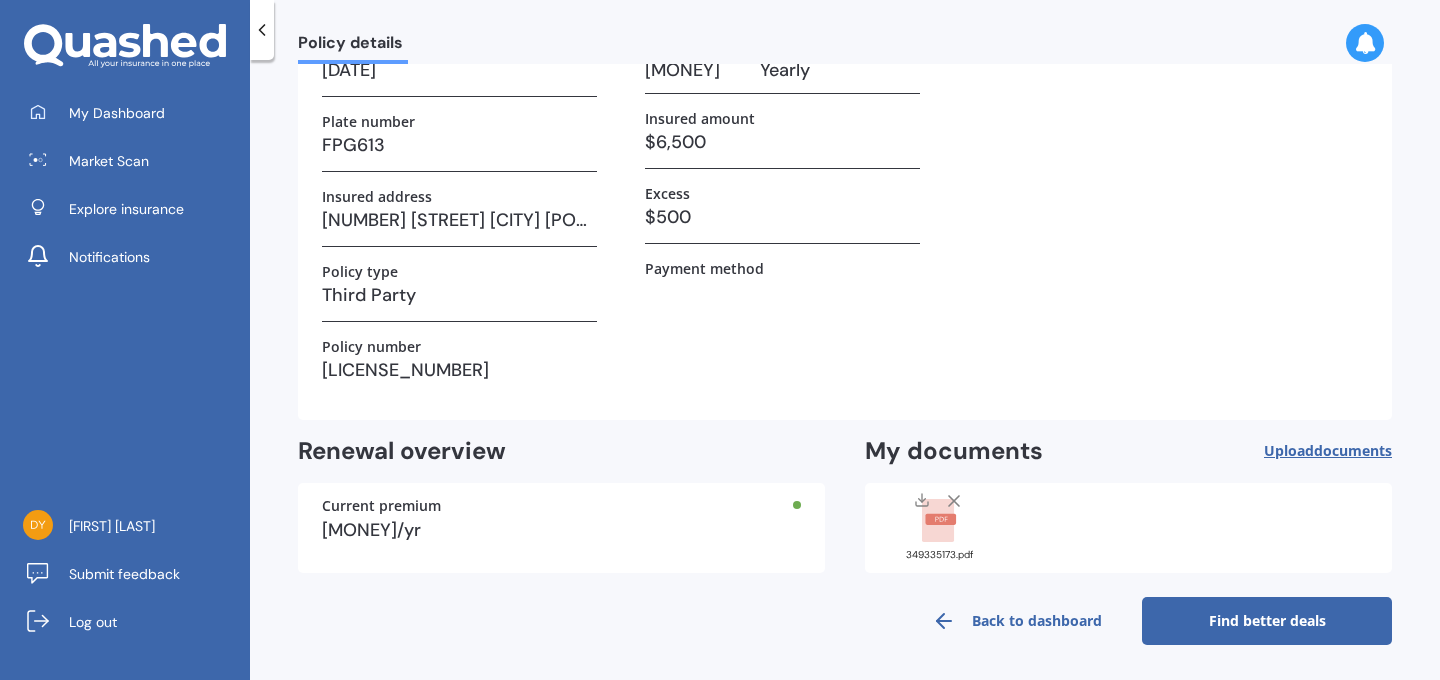 click on "Find better deals" at bounding box center (1267, 621) 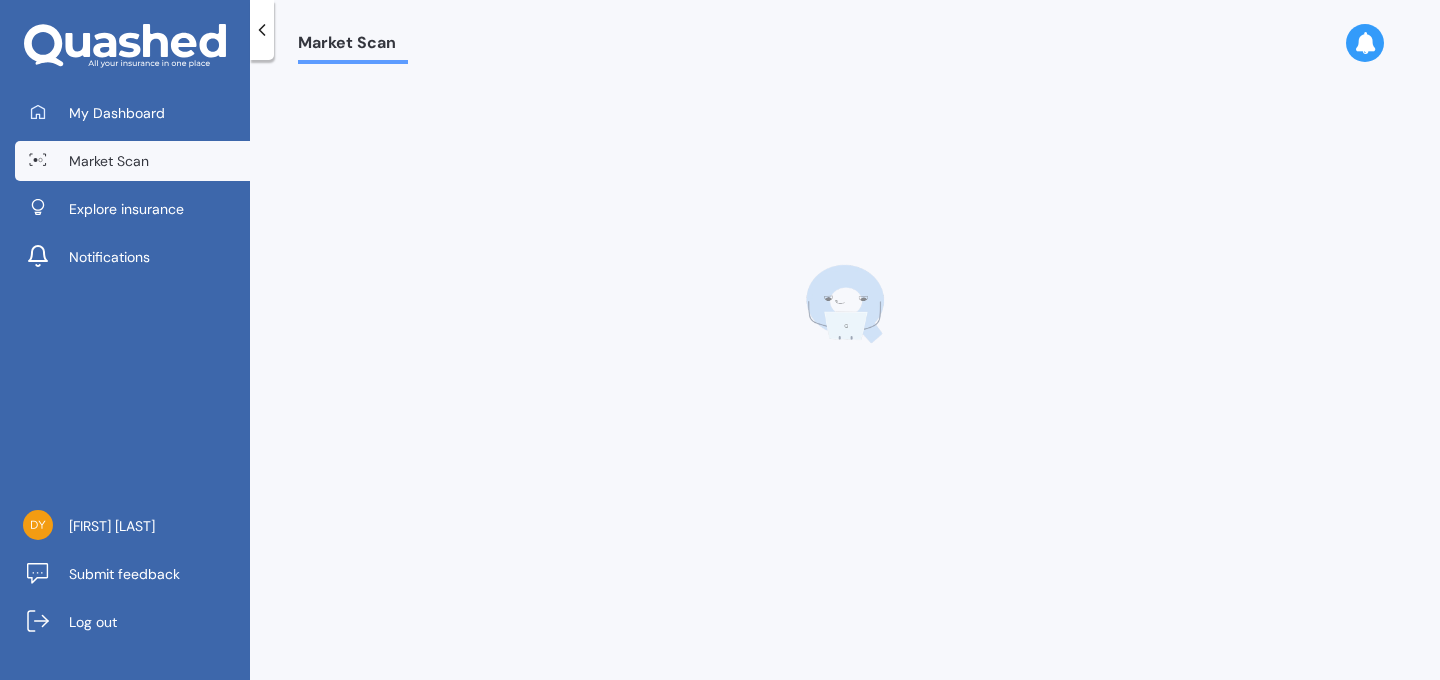 scroll, scrollTop: 0, scrollLeft: 0, axis: both 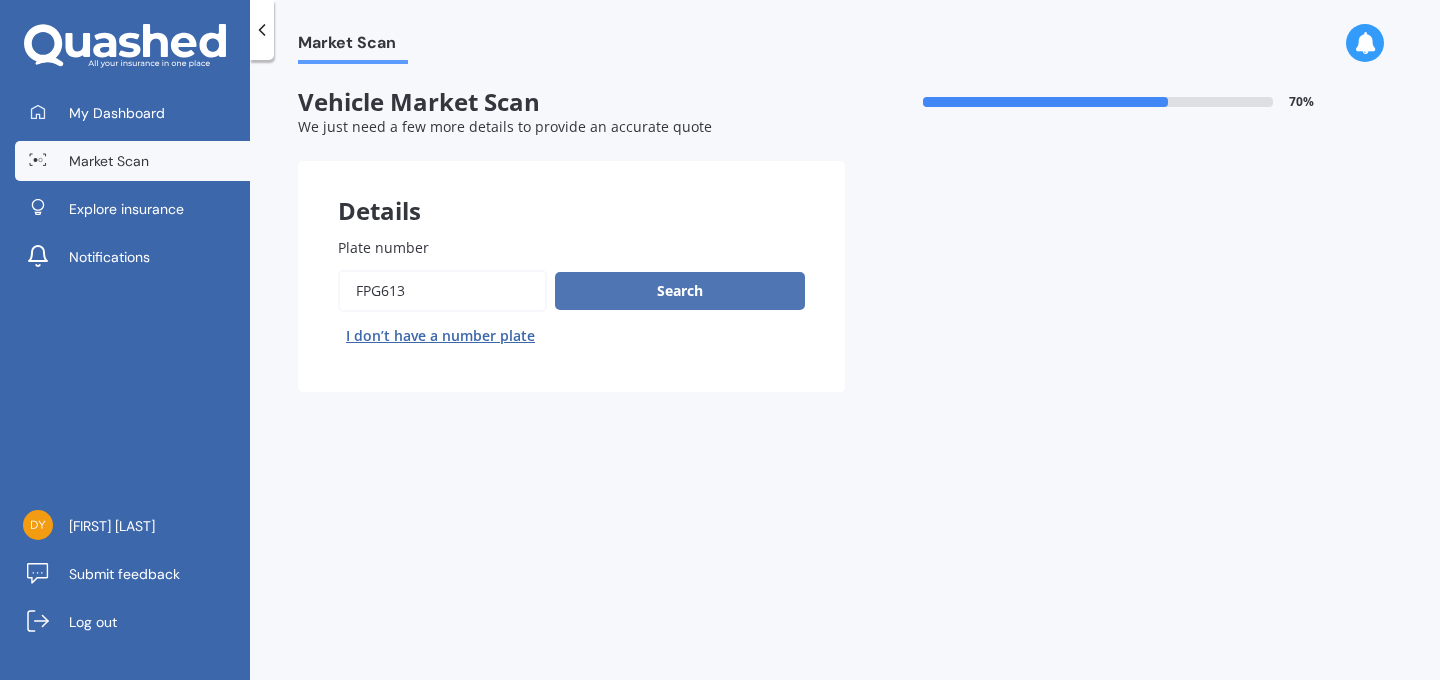 click on "Search" at bounding box center [680, 291] 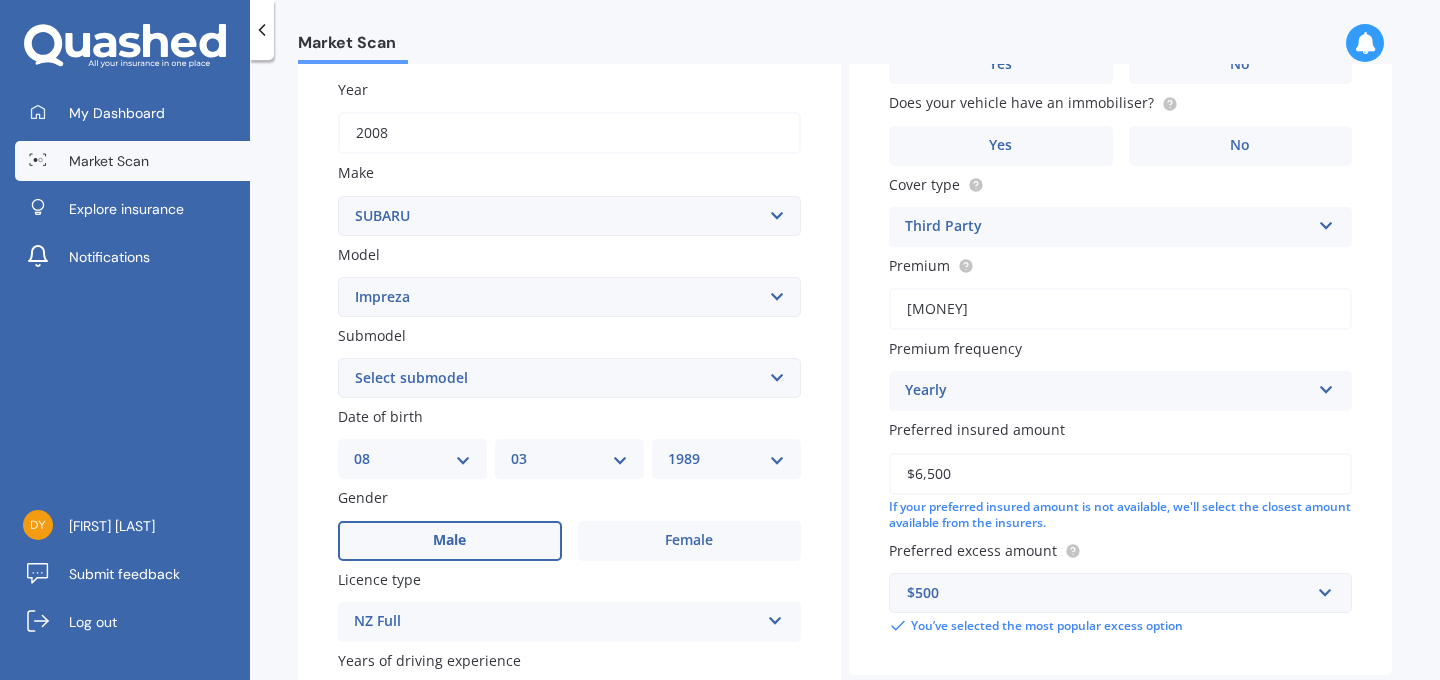 scroll, scrollTop: 282, scrollLeft: 0, axis: vertical 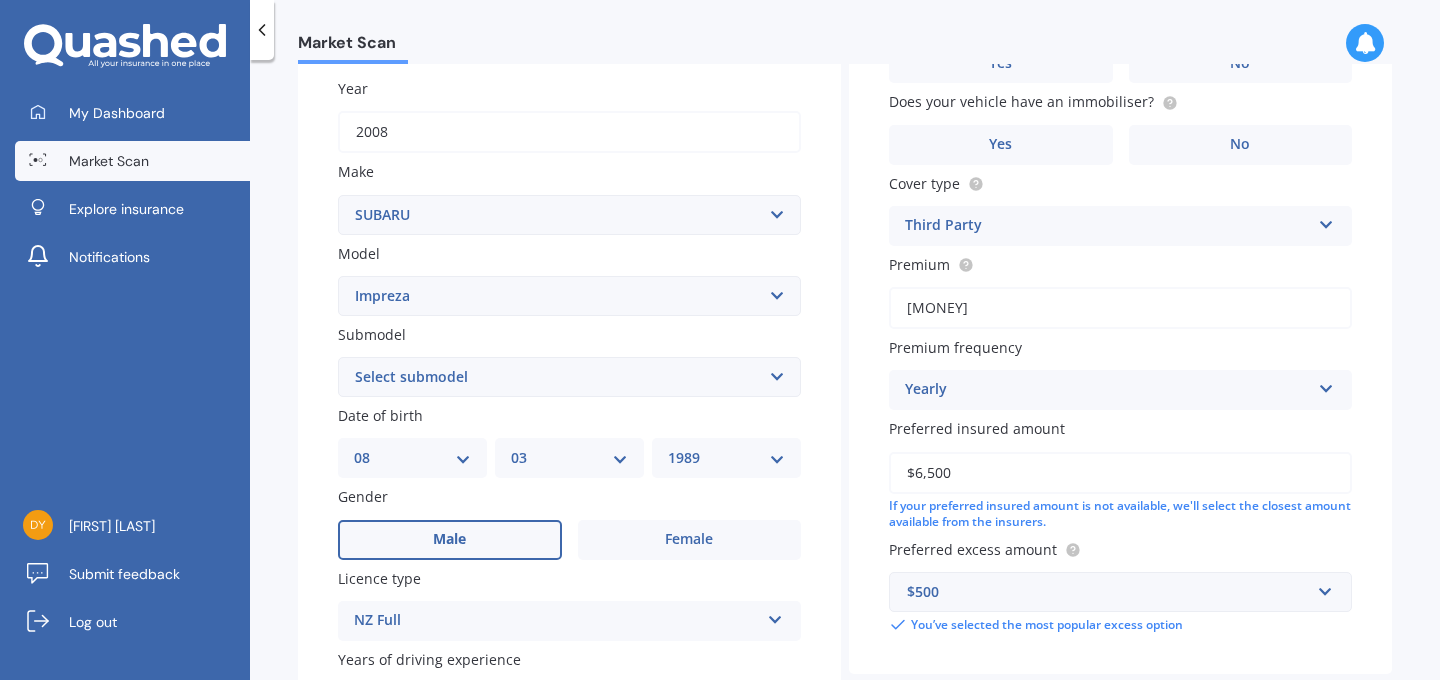 click on "DD 01 02 03 04 05 06 07 08 09 10 11 12 13 14 15 16 17 18 19 20 21 22 23 24 25 26 27 28 29 30 31" at bounding box center (412, 458) 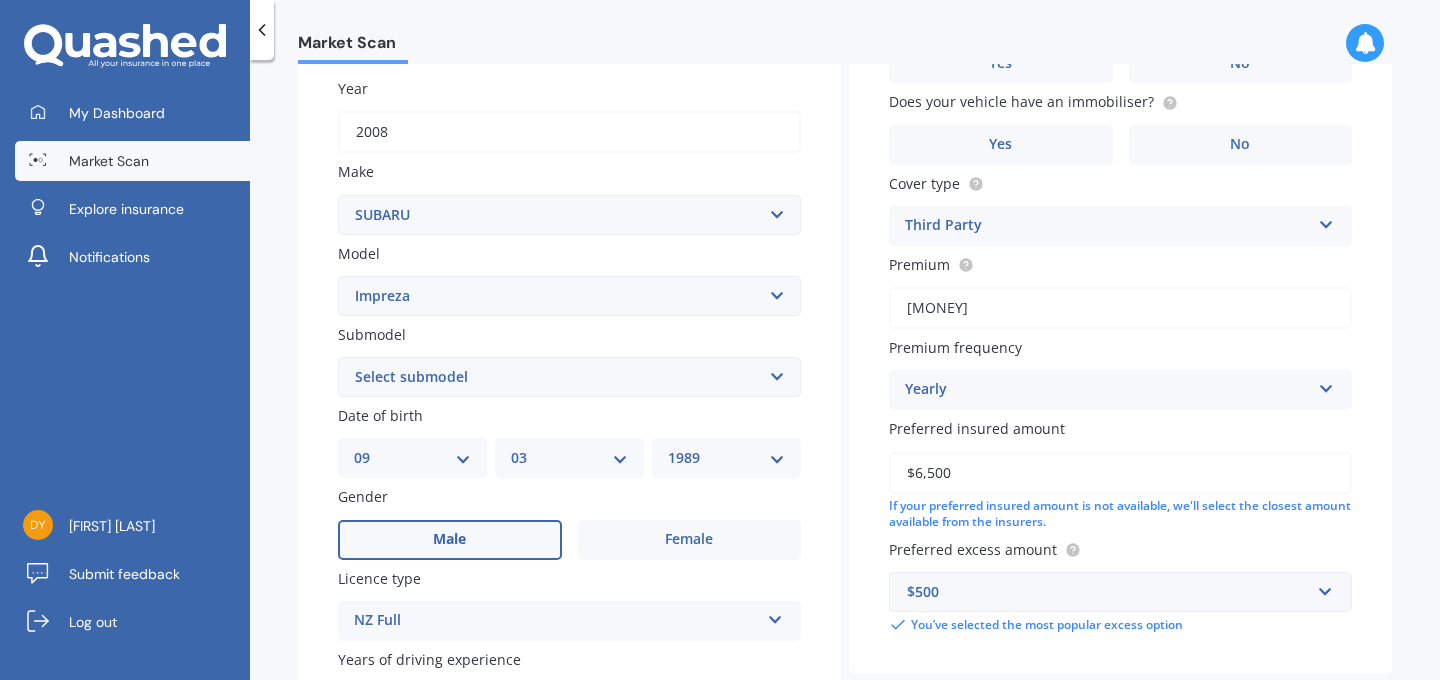 click on "MM 01 02 03 04 05 06 07 08 09 10 11 12" at bounding box center (569, 458) 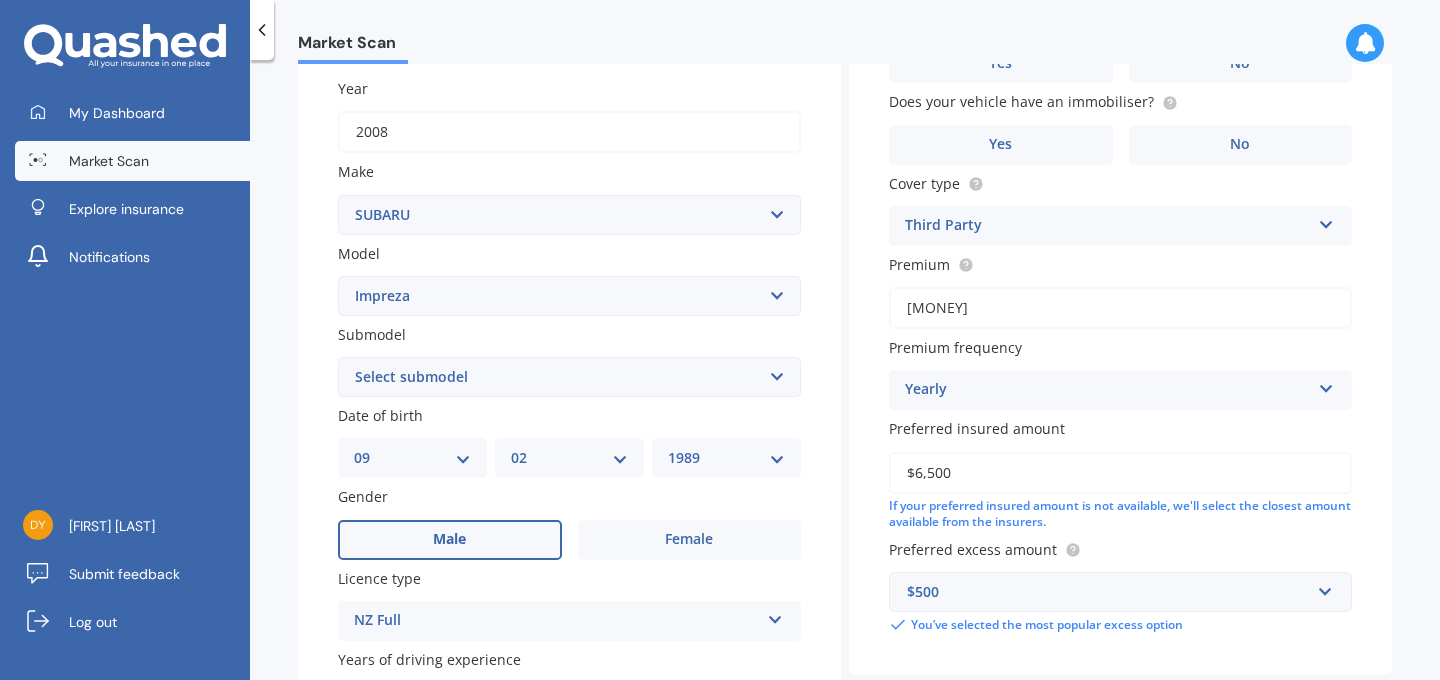 click on "YYYY 2025 2024 2023 2022 2021 2020 2019 2018 2017 2016 2015 2014 2013 2012 2011 2010 2009 2008 2007 2006 2005 2004 2003 2002 2001 2000 1999 1998 1997 1996 1995 1994 1993 1992 1991 1990 1989 1988 1987 1986 1985 1984 1983 1982 1981 1980 1979 1978 1977 1976 1975 1974 1973 1972 1971 1970 1969 1968 1967 1966 1965 1964 1963 1962 1961 1960 1959 1958 1957 1956 1955 1954 1953 1952 1951 1950 1949 1948 1947 1946 1945 1944 1943 1942 1941 1940 1939 1938 1937 1936 1935 1934 1933 1932 1931 1930 1929 1928 1927 1926" at bounding box center [726, 458] 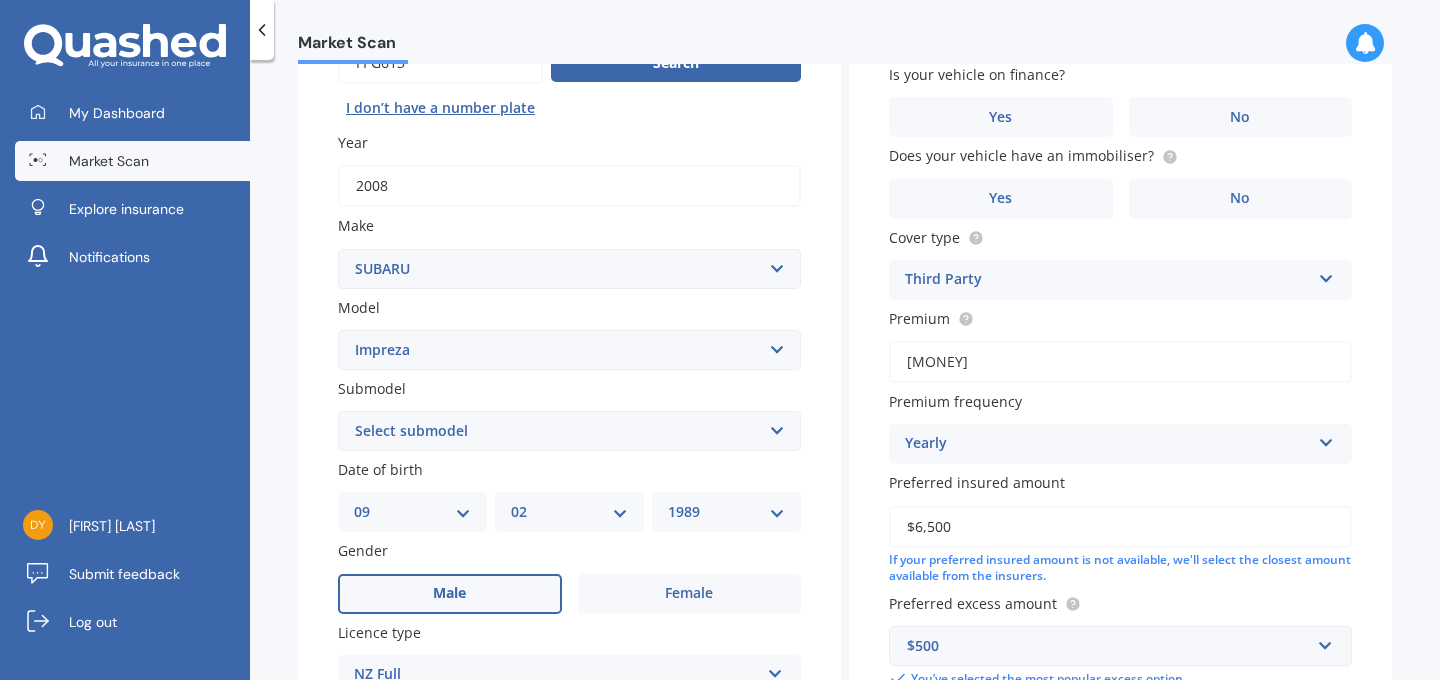 scroll, scrollTop: 281, scrollLeft: 0, axis: vertical 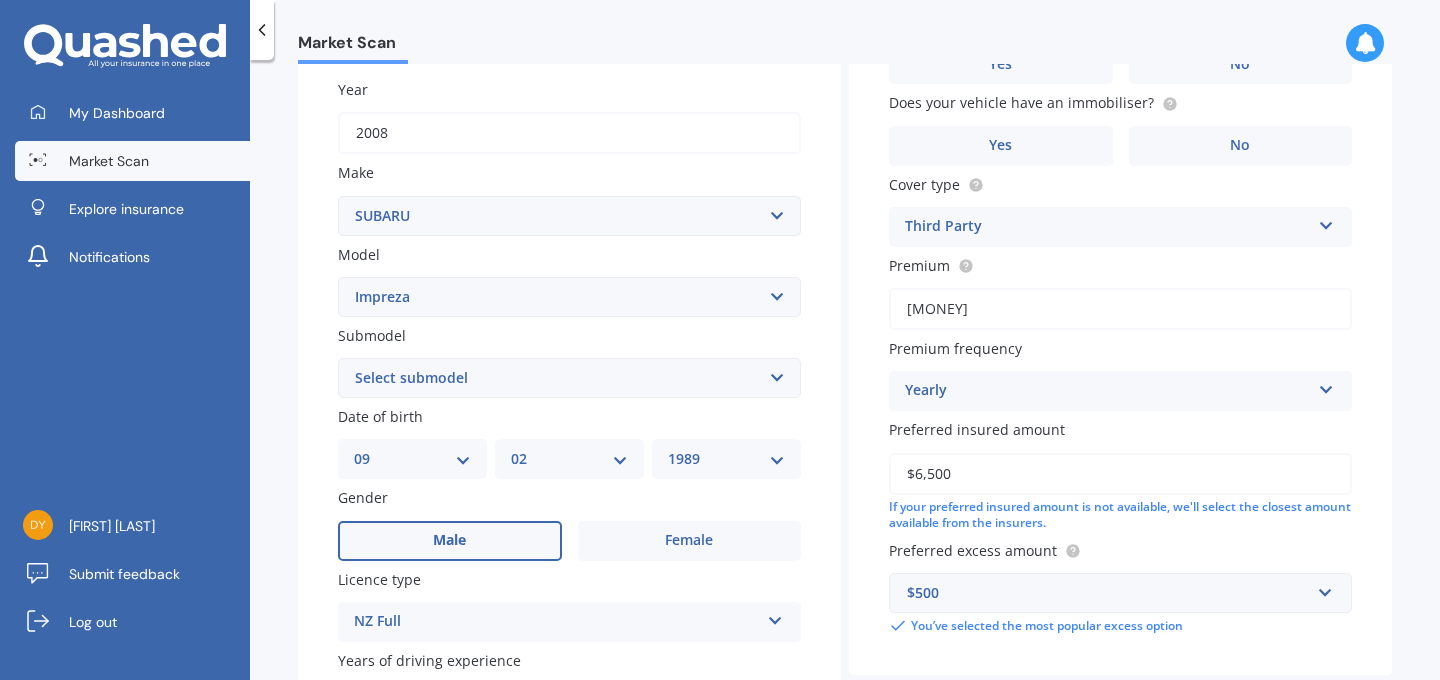 click on "YYYY 2025 2024 2023 2022 2021 2020 2019 2018 2017 2016 2015 2014 2013 2012 2011 2010 2009 2008 2007 2006 2005 2004 2003 2002 2001 2000 1999 1998 1997 1996 1995 1994 1993 1992 1991 1990 1989 1988 1987 1986 1985 1984 1983 1982 1981 1980 1979 1978 1977 1976 1975 1974 1973 1972 1971 1970 1969 1968 1967 1966 1965 1964 1963 1962 1961 1960 1959 1958 1957 1956 1955 1954 1953 1952 1951 1950 1949 1948 1947 1946 1945 1944 1943 1942 1941 1940 1939 1938 1937 1936 1935 1934 1933 1932 1931 1930 1929 1928 1927 1926" at bounding box center [726, 459] 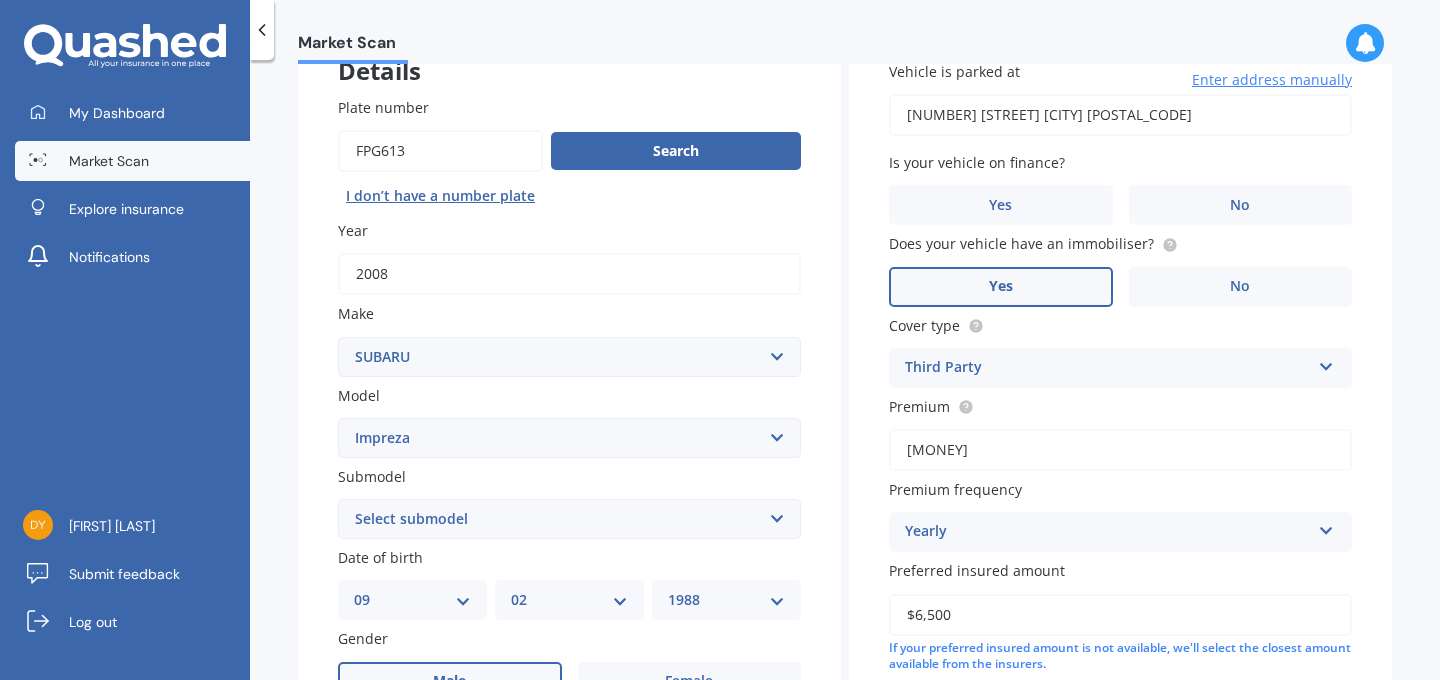 scroll, scrollTop: 142, scrollLeft: 0, axis: vertical 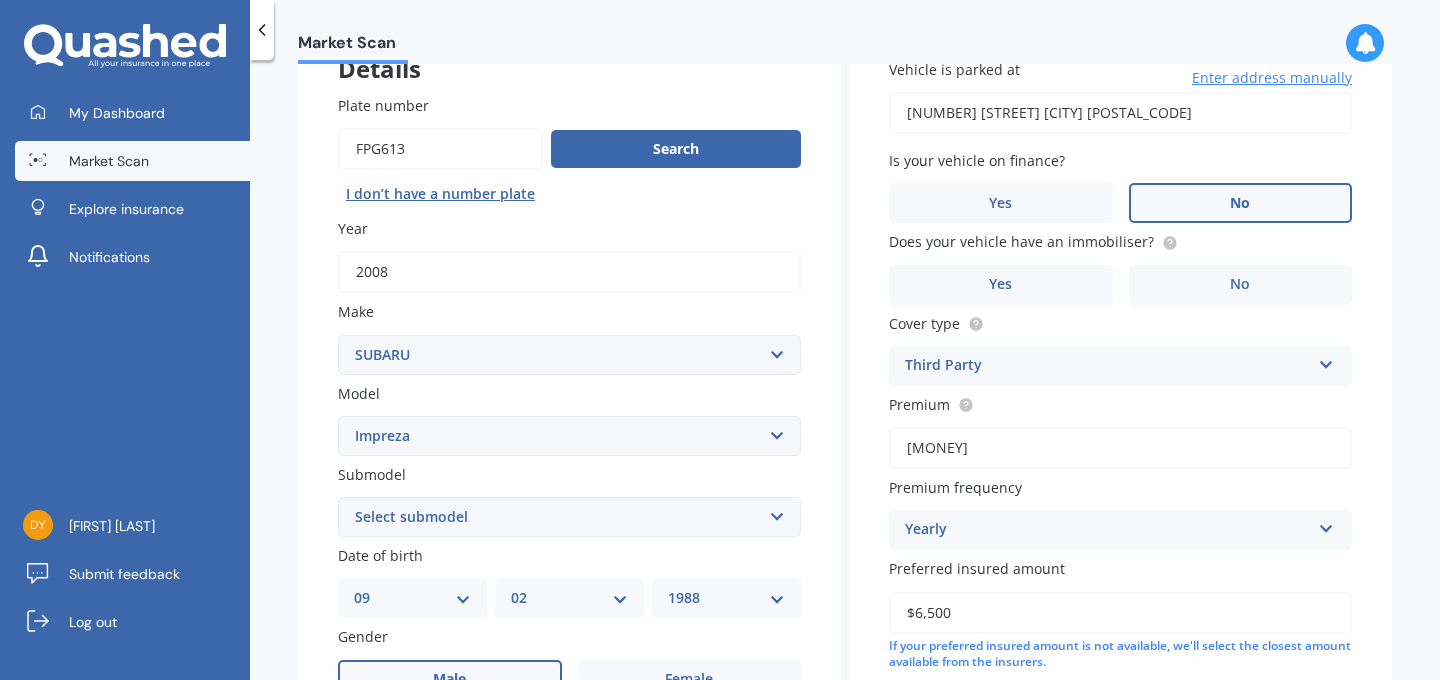 click on "No" at bounding box center [690, 680] 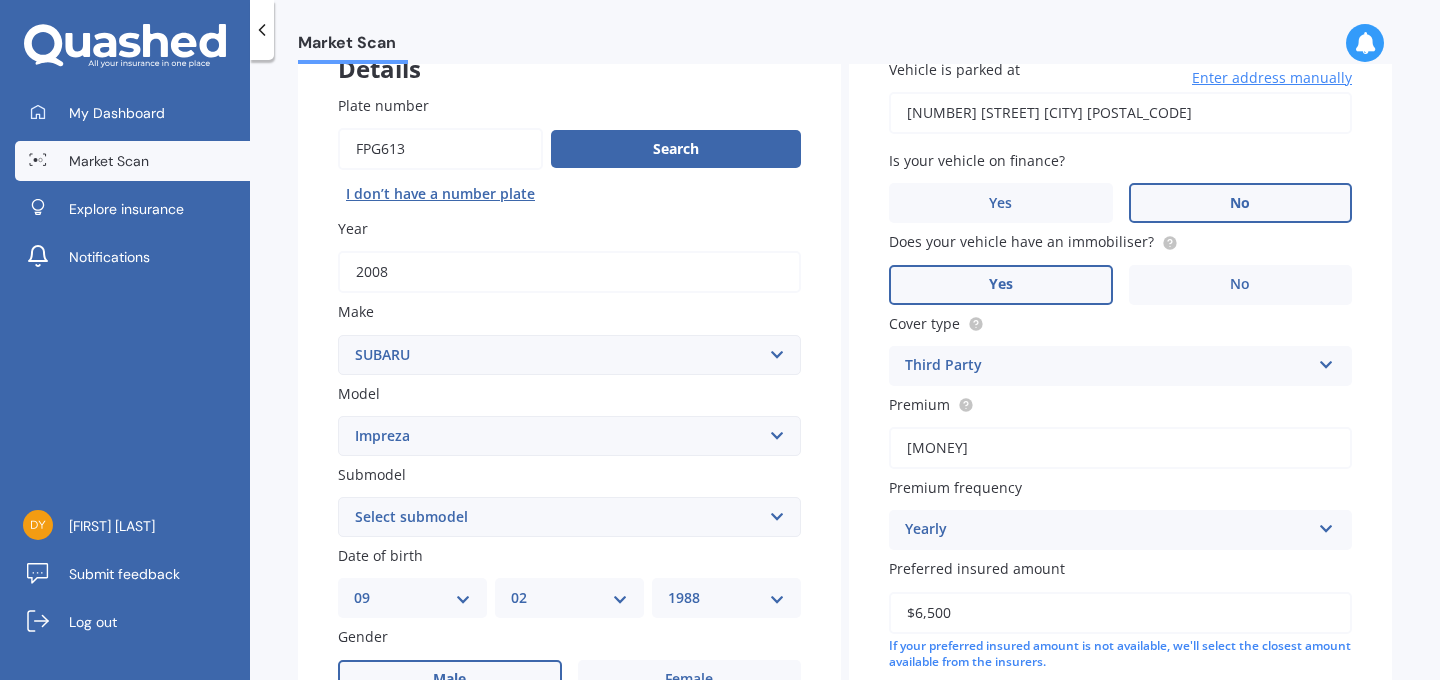 click on "Yes" at bounding box center [450, 680] 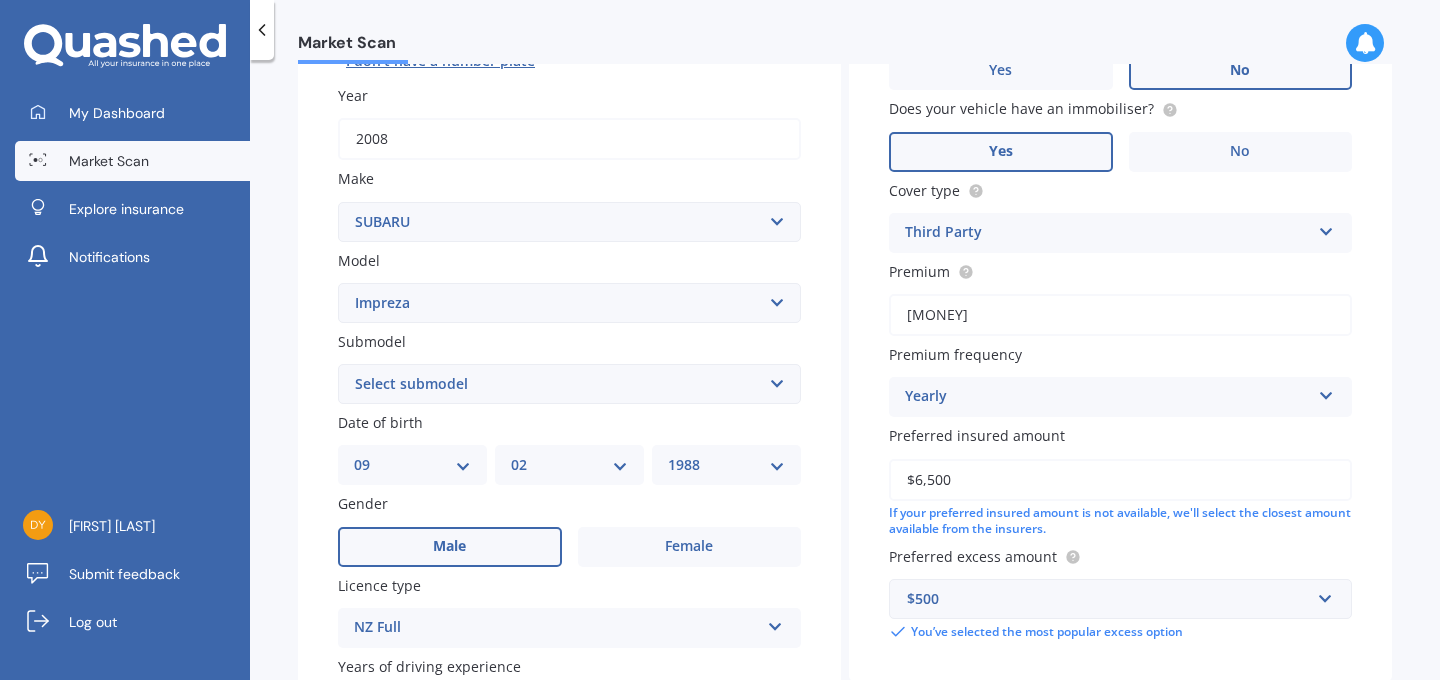 scroll, scrollTop: 276, scrollLeft: 0, axis: vertical 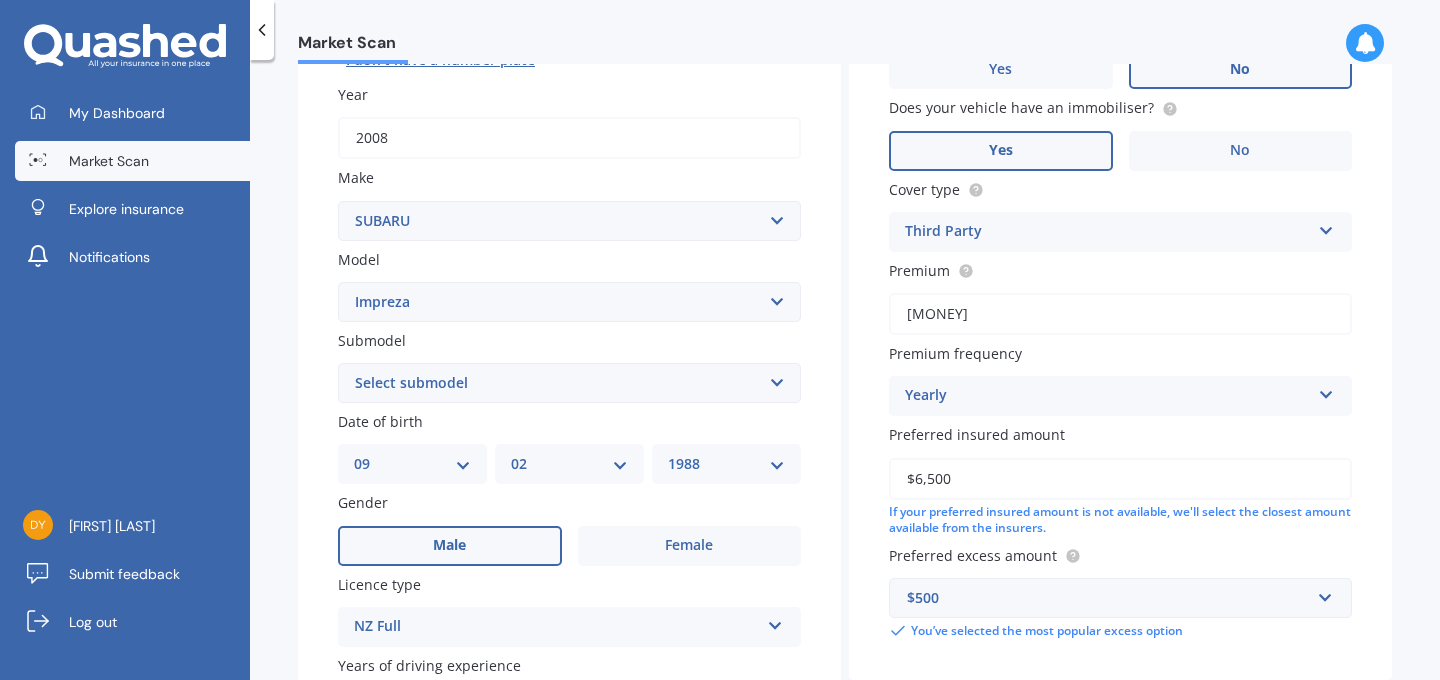 click on "Third Party" at bounding box center (556, 627) 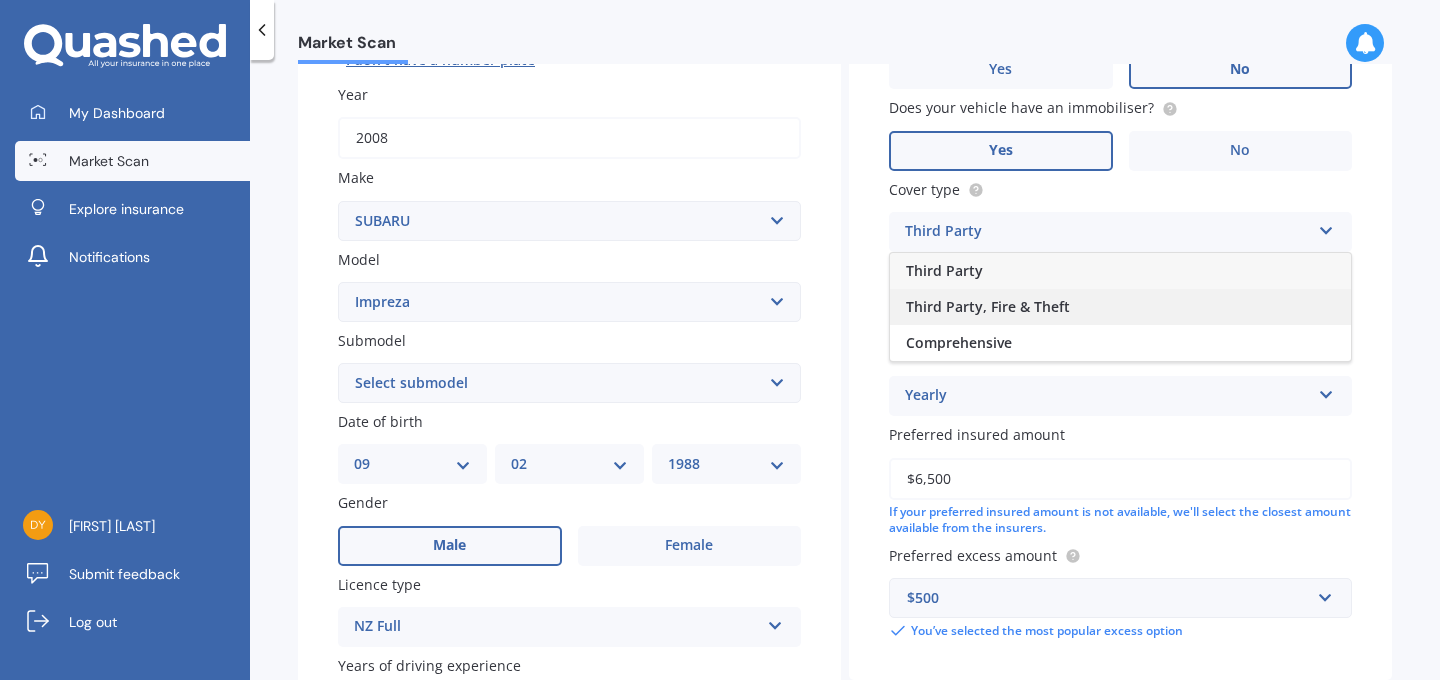 click on "Third Party, Fire & Theft" at bounding box center [944, 270] 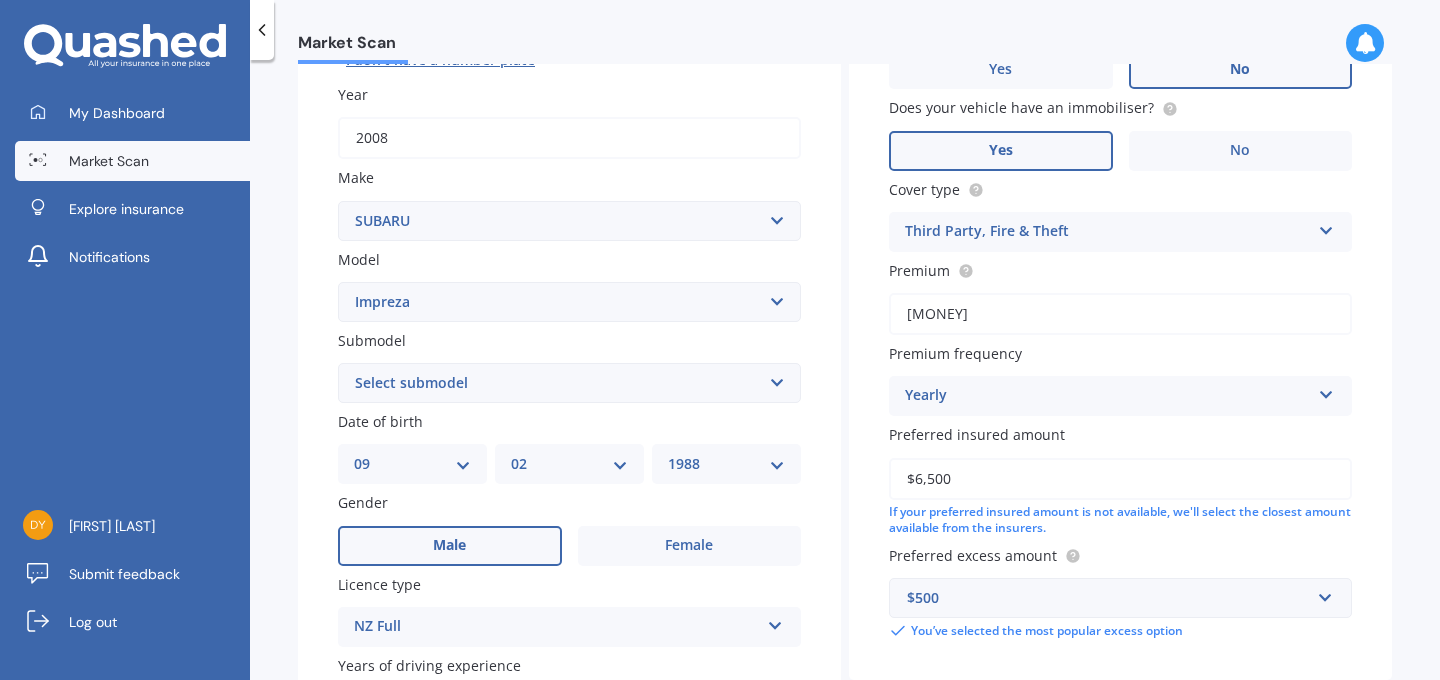 drag, startPoint x: 963, startPoint y: 484, endPoint x: 912, endPoint y: 486, distance: 51.0392 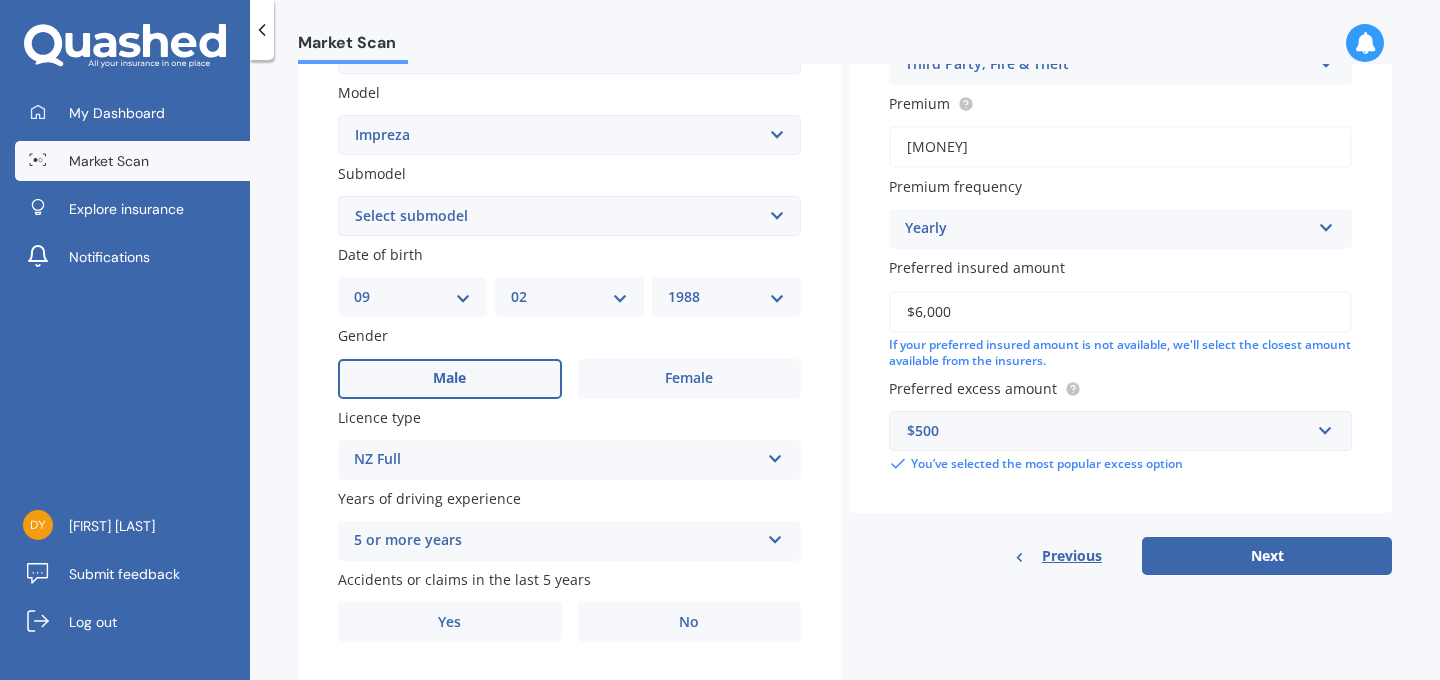 scroll, scrollTop: 445, scrollLeft: 0, axis: vertical 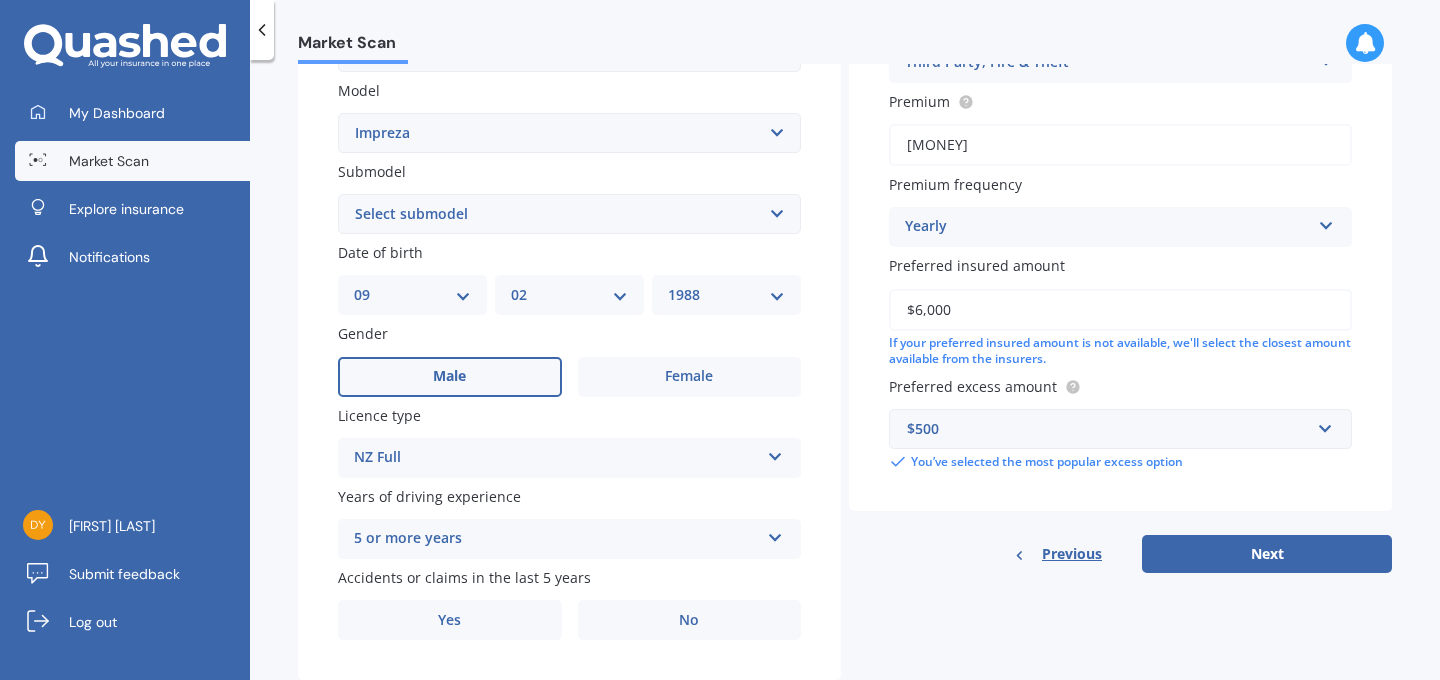 type on "$6,000" 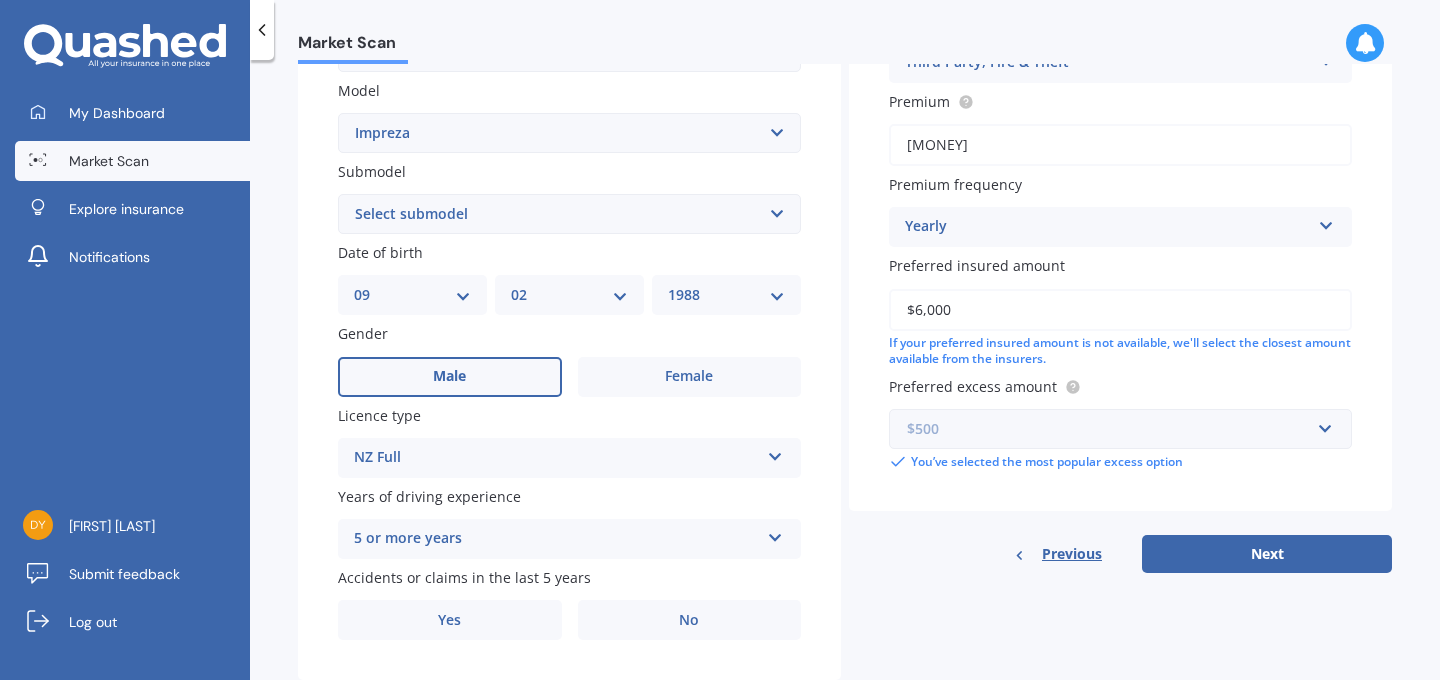 click at bounding box center (1113, 429) 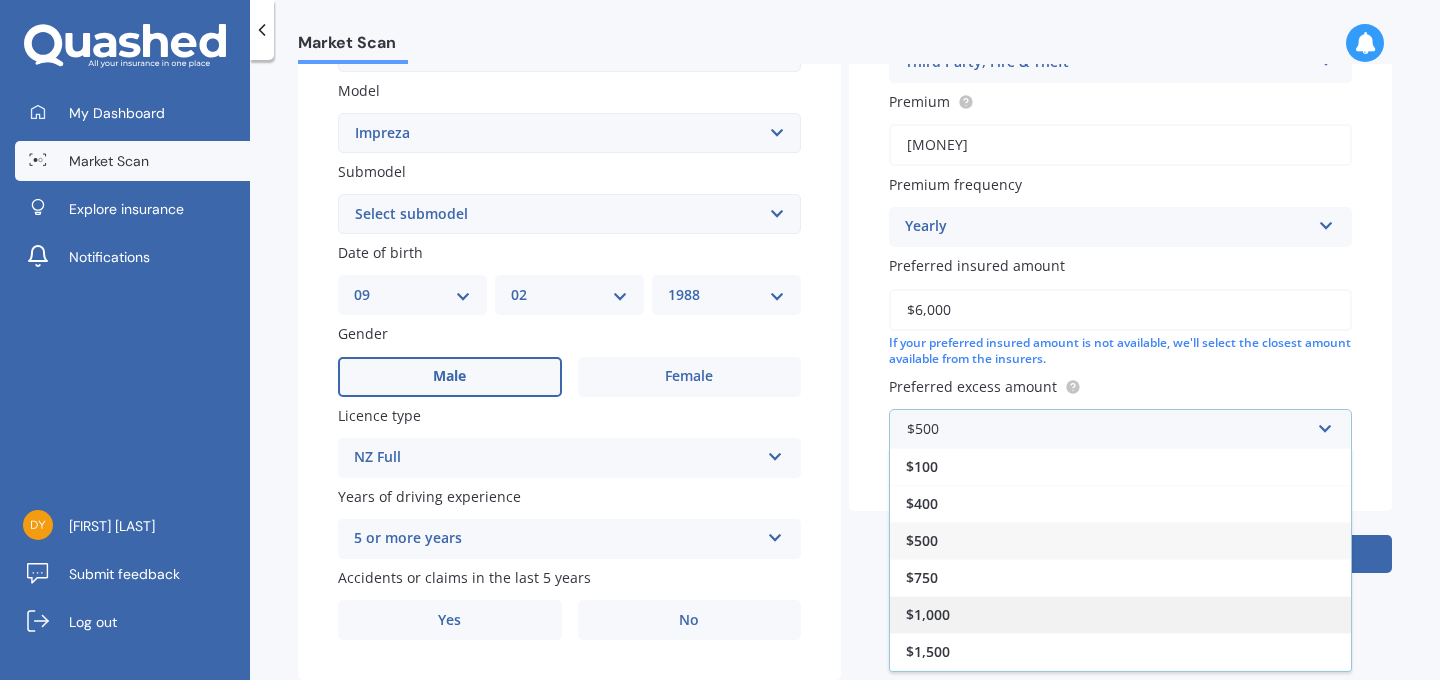click on "$1,000" at bounding box center (1120, 614) 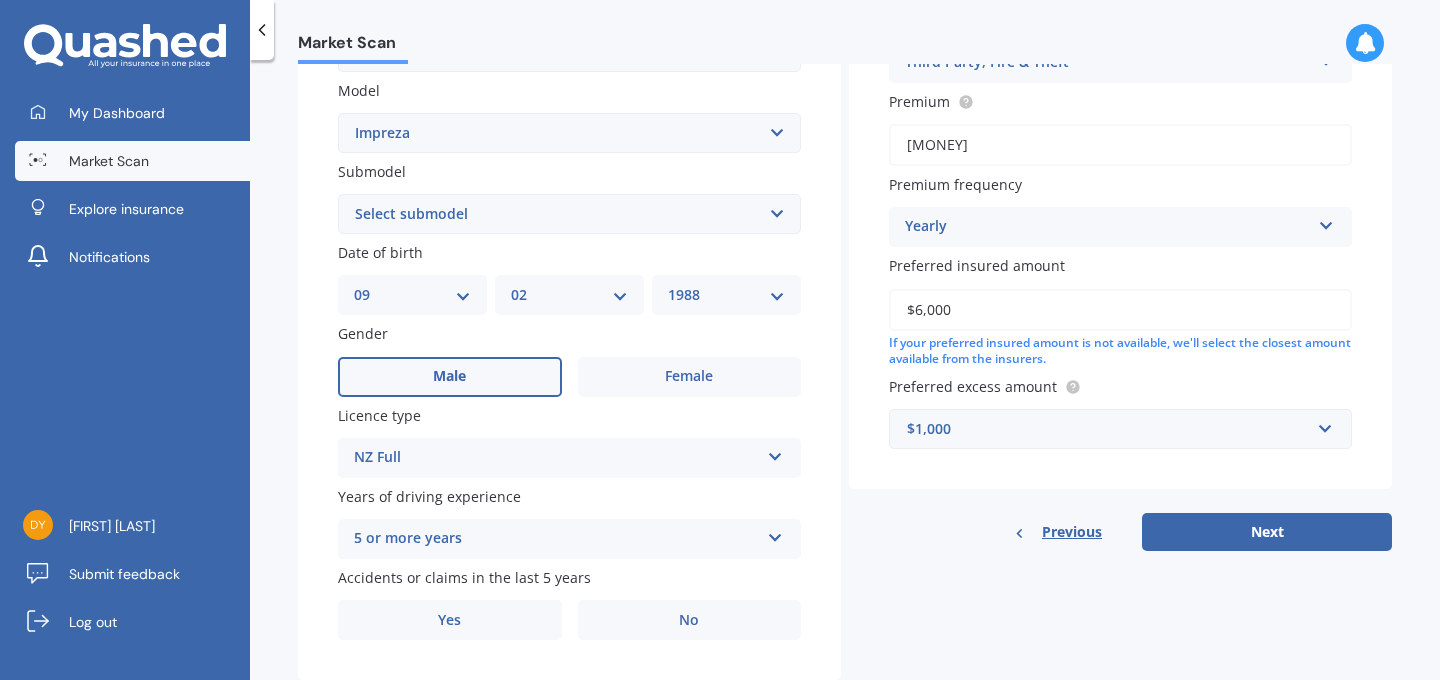 scroll, scrollTop: 502, scrollLeft: 0, axis: vertical 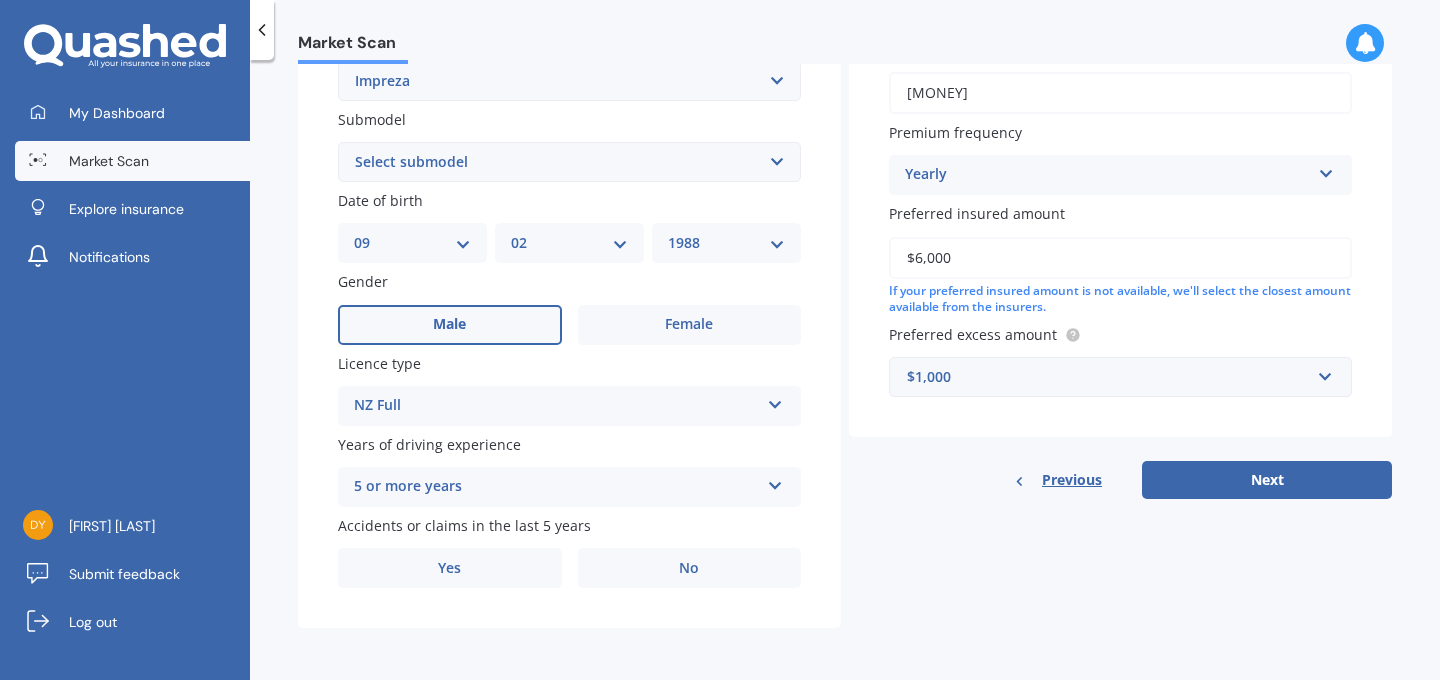 click on "$6,000" at bounding box center (1120, 258) 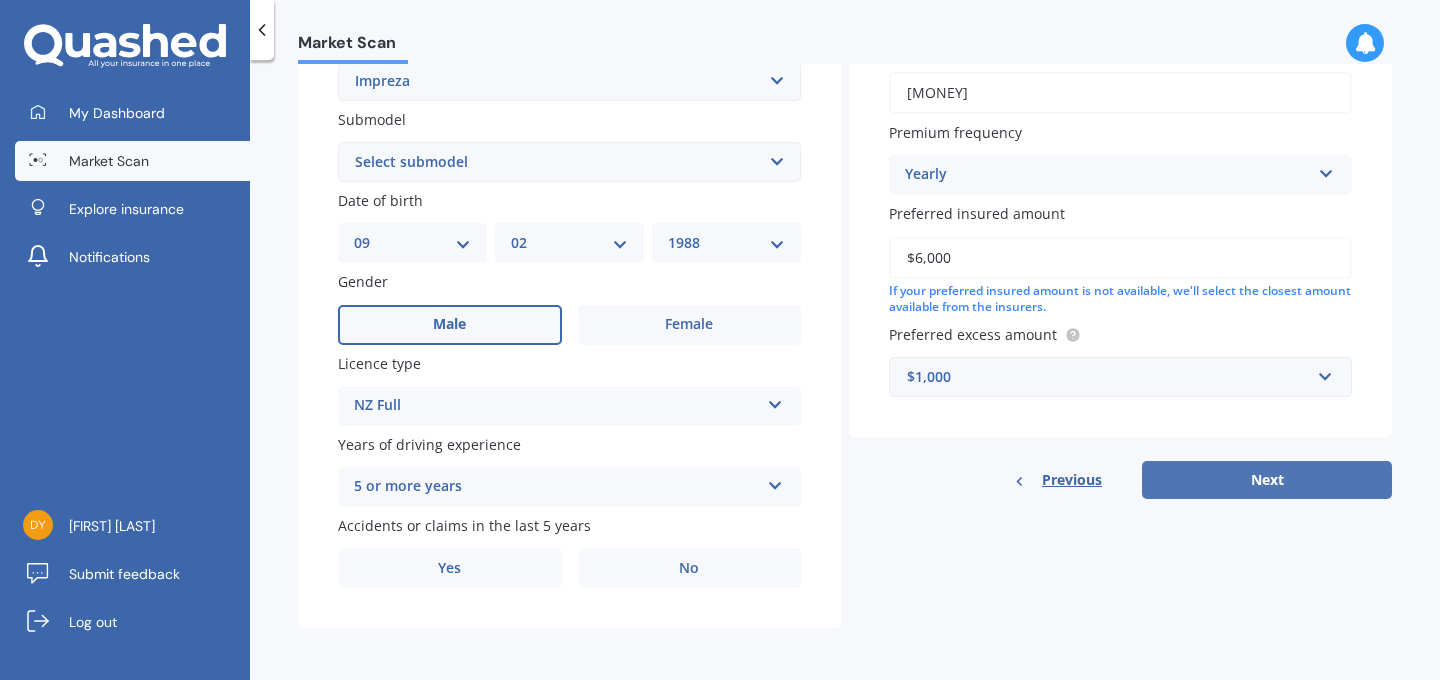 click on "Next" at bounding box center (1267, 480) 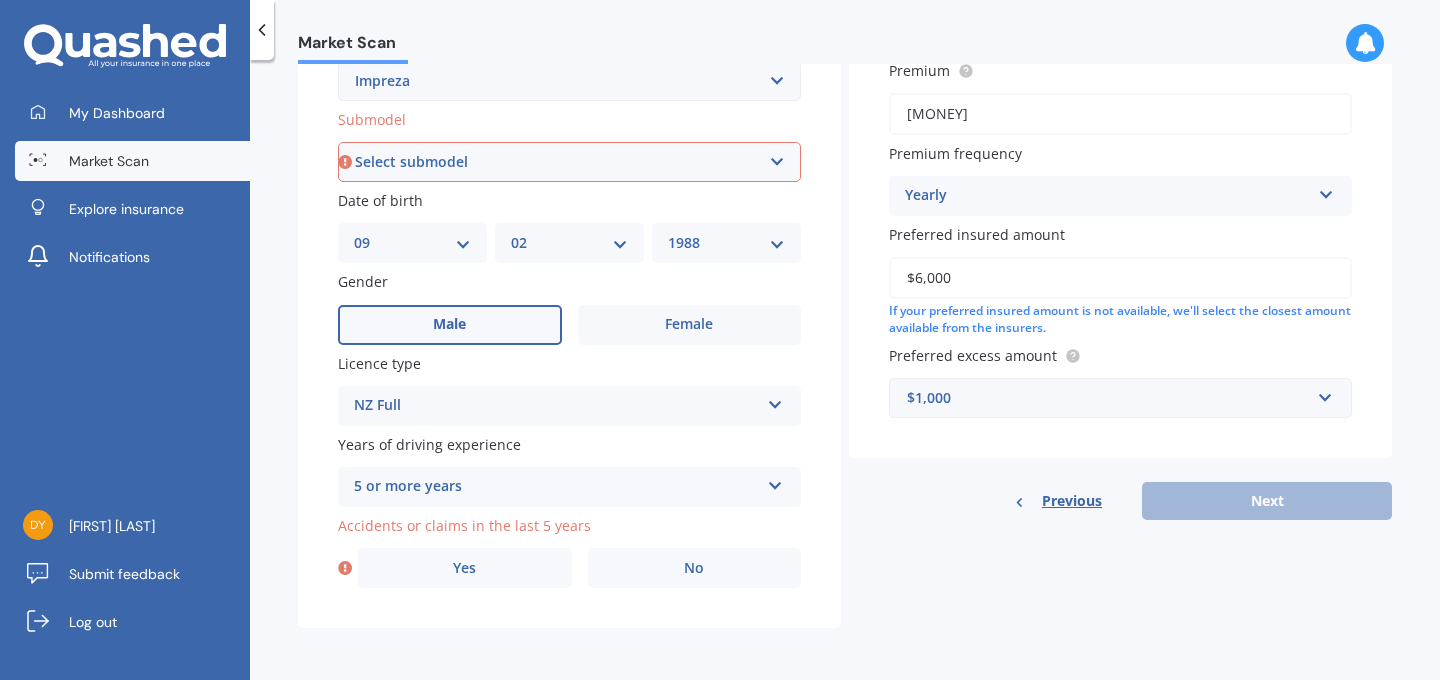 click on "Select submodel (All other turbo) 2.0i 2.0i Luxury 2.0i S Edition 2.0R 2.0R Sport 2.0XV Petrol/hybrid 2WD non-turbo Anesis CS G4 non turbo GL Gravel-Xpress GX HX LX LXS non-turbo RS RX RXI Sport 1.6 i-L Sport Turbo SRX non-turbo Station Wagon WRX (SLT) WRX manual WRX premium (SLT) WRX premium manual WRX STI (all other) WRX STI premium XL XV Petrol  4WD" at bounding box center [569, 162] 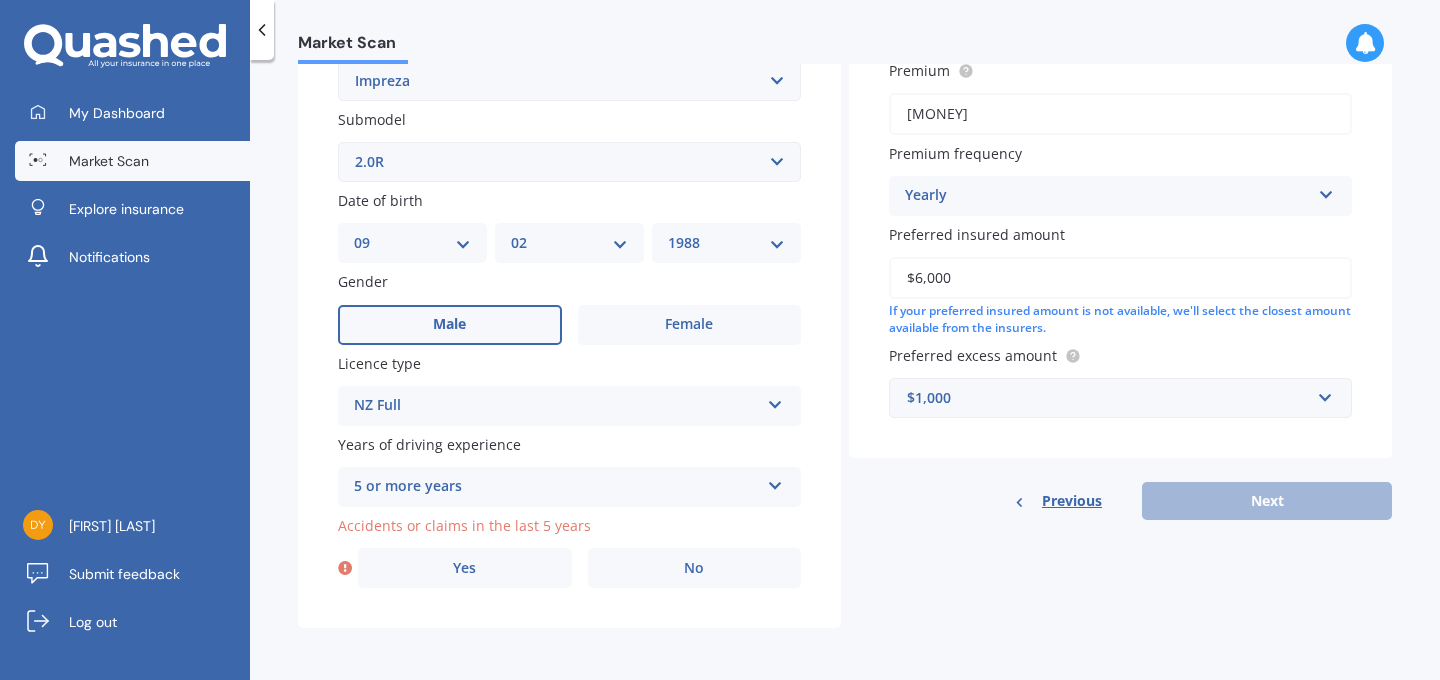 click on "Details Plate number Search I don’t have a number plate Year 2008 Make Select make AC ALFA ROMEO ASTON MARTIN AUDI AUSTIN BEDFORD Bentley BMW BYD CADILLAC CAN-AM CHERY CHEVROLET CHRYSLER Citroen CRUISEAIR CUPRA DAEWOO DAIHATSU DAIMLER DAMON DIAHATSU DODGE EXOCET FACTORY FIVE FERRARI FIAT Fiord FLEETWOOD FORD FOTON FRASER GEELY GENESIS GEORGIE BOY GMC GREAT WALL GWM HAVAL HILLMAN HINO HOLDEN HOLIDAY RAMBLER HONDA HUMMER HYUNDAI INFINITI ISUZU IVECO JAC JAECOO JAGUAR JEEP KGM KIA LADA LAMBORGHINI LANCIA LANDROVER LDV LEXUS LINCOLN LOTUS LUNAR M.G M.G. MAHINDRA MASERATI MAZDA MCLAREN MERCEDES AMG Mercedes Benz MERCEDES-AMG MERCURY MINI MITSUBISHI MORGAN MORRIS NEWMAR NISSAN OMODA OPEL OXFORD PEUGEOT Plymouth Polestar PONTIAC PORSCHE PROTON RAM Range Rover Rayne RENAULT ROLLS ROYCE ROVER SAAB SATURN SEAT SHELBY SKODA SMART SSANGYONG SUBARU SUZUKI TATA TESLA TIFFIN Toyota TRIUMPH TVR Vauxhall VOLKSWAGEN VOLVO WESTFIELD WINNEBAGO ZX Model Select model BRZ Crosstrek Dex Exiga Forester Impreza Justy Legacy Leone R2" at bounding box center [845, 146] 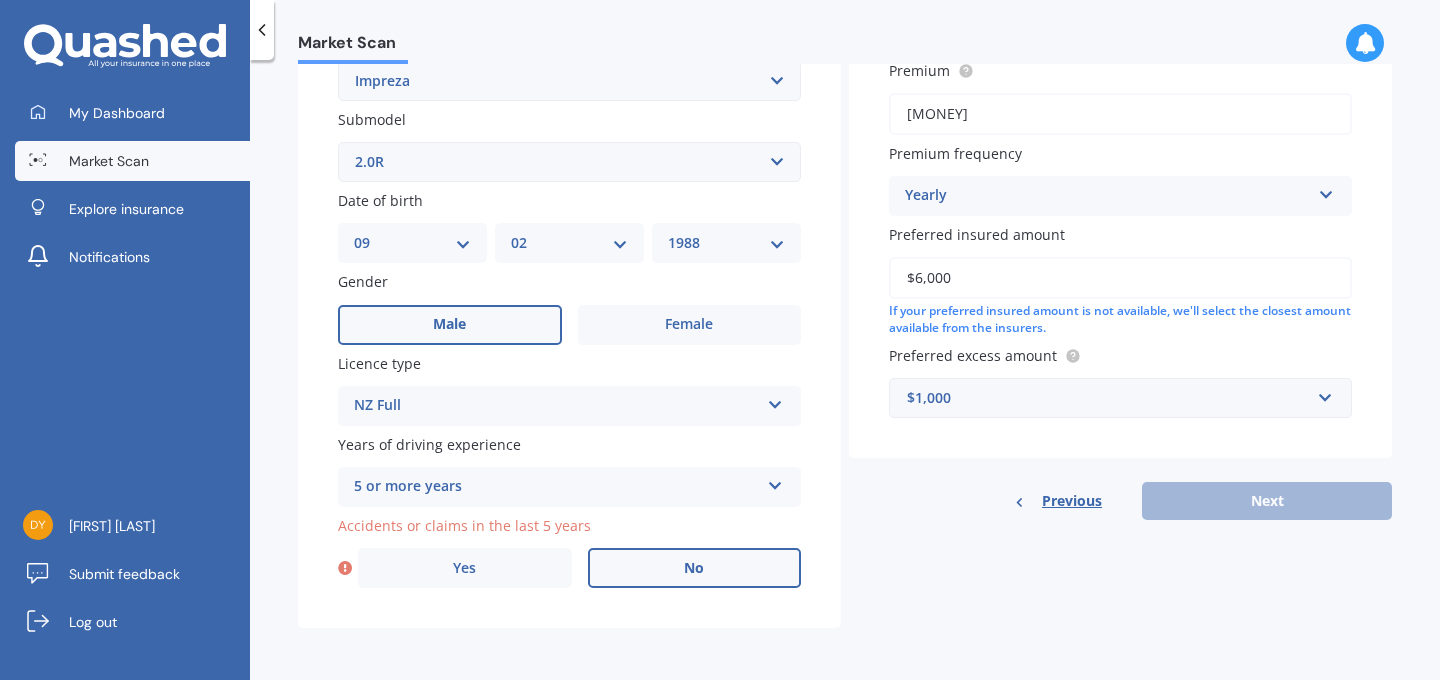 click on "No" at bounding box center [695, 568] 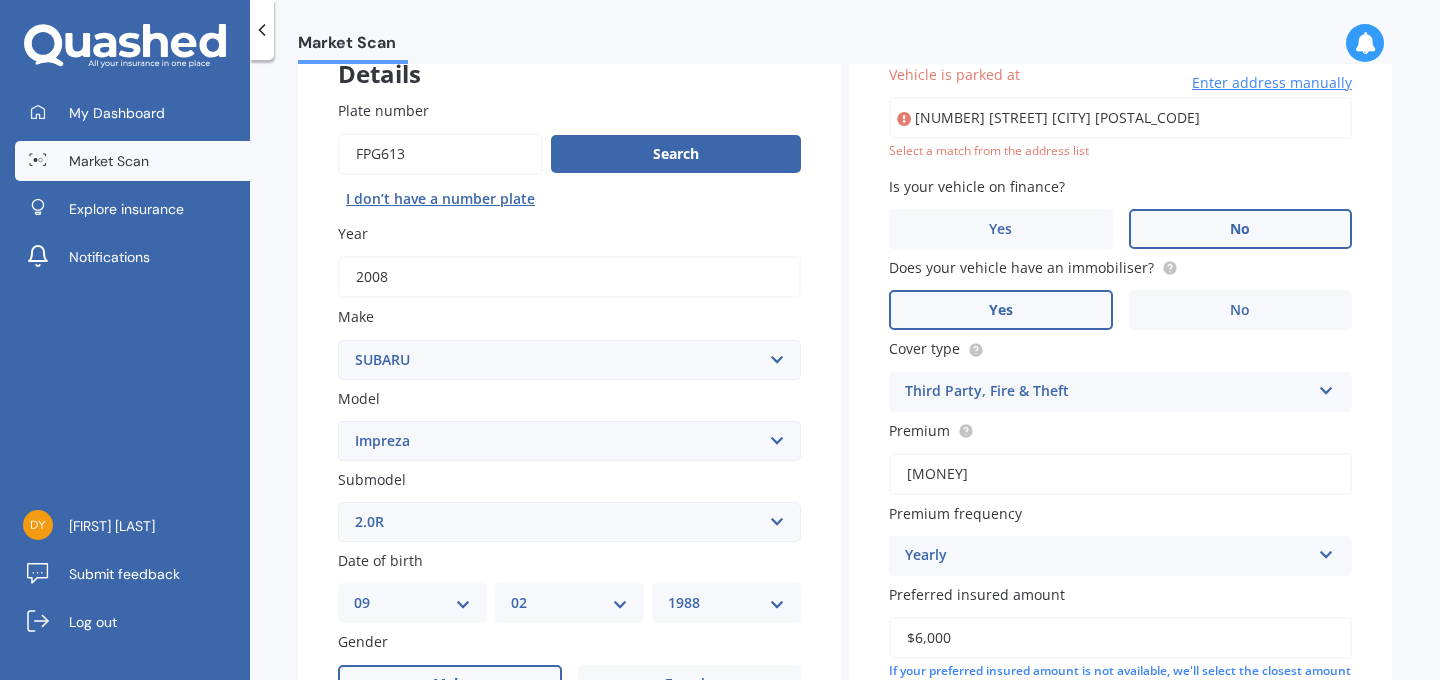 scroll, scrollTop: 136, scrollLeft: 0, axis: vertical 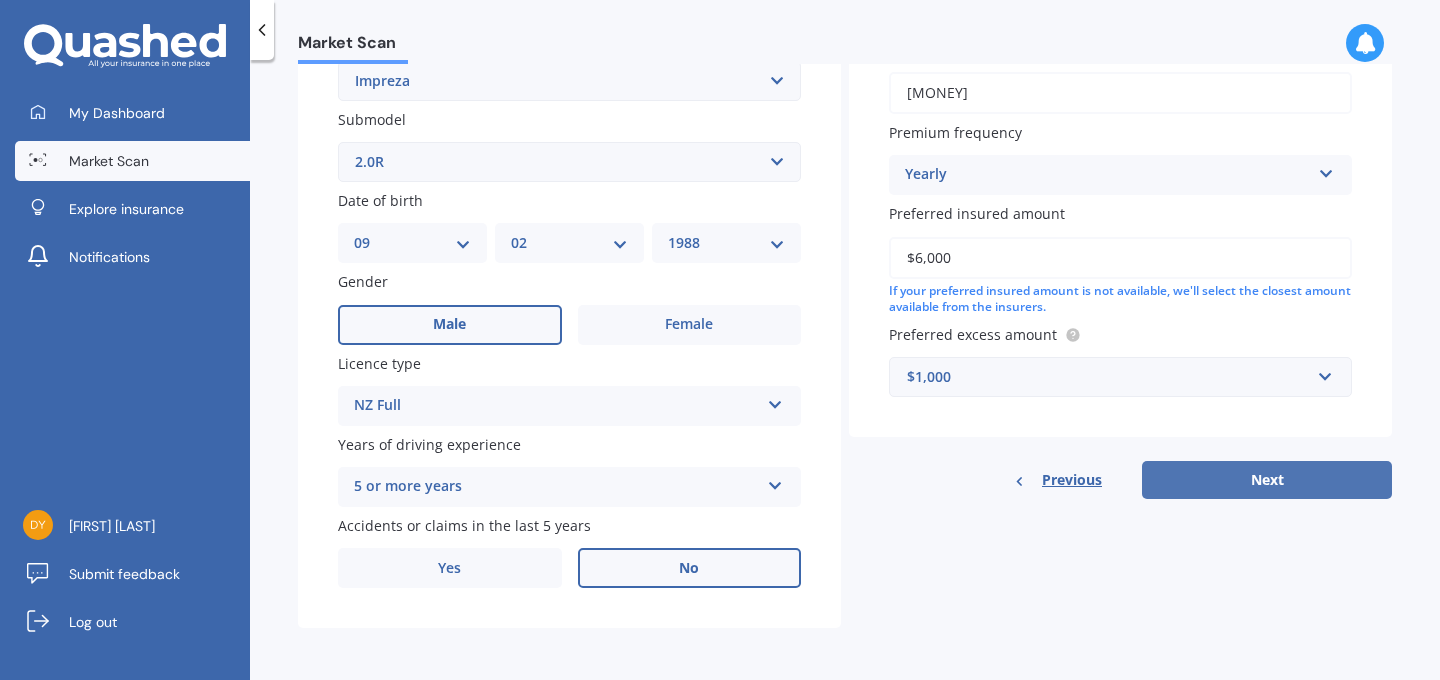 click on "Next" at bounding box center (1267, 480) 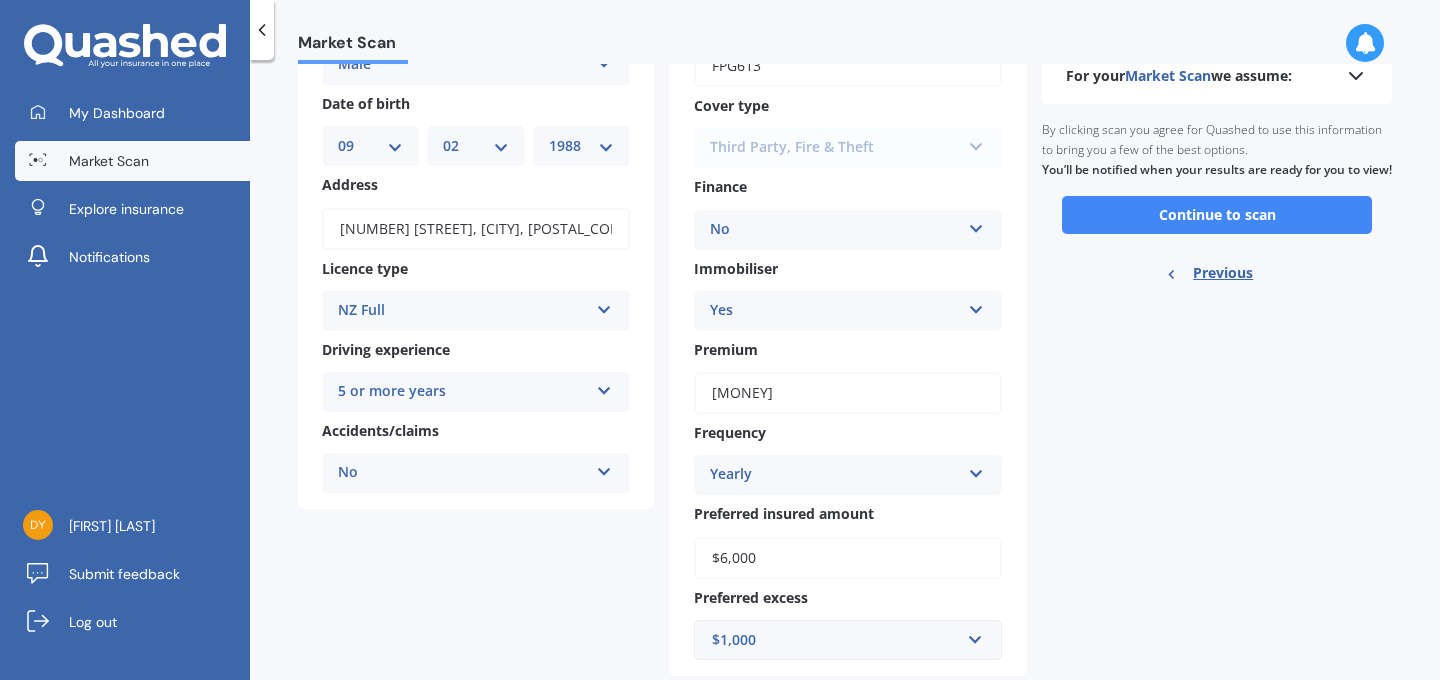 scroll, scrollTop: 0, scrollLeft: 0, axis: both 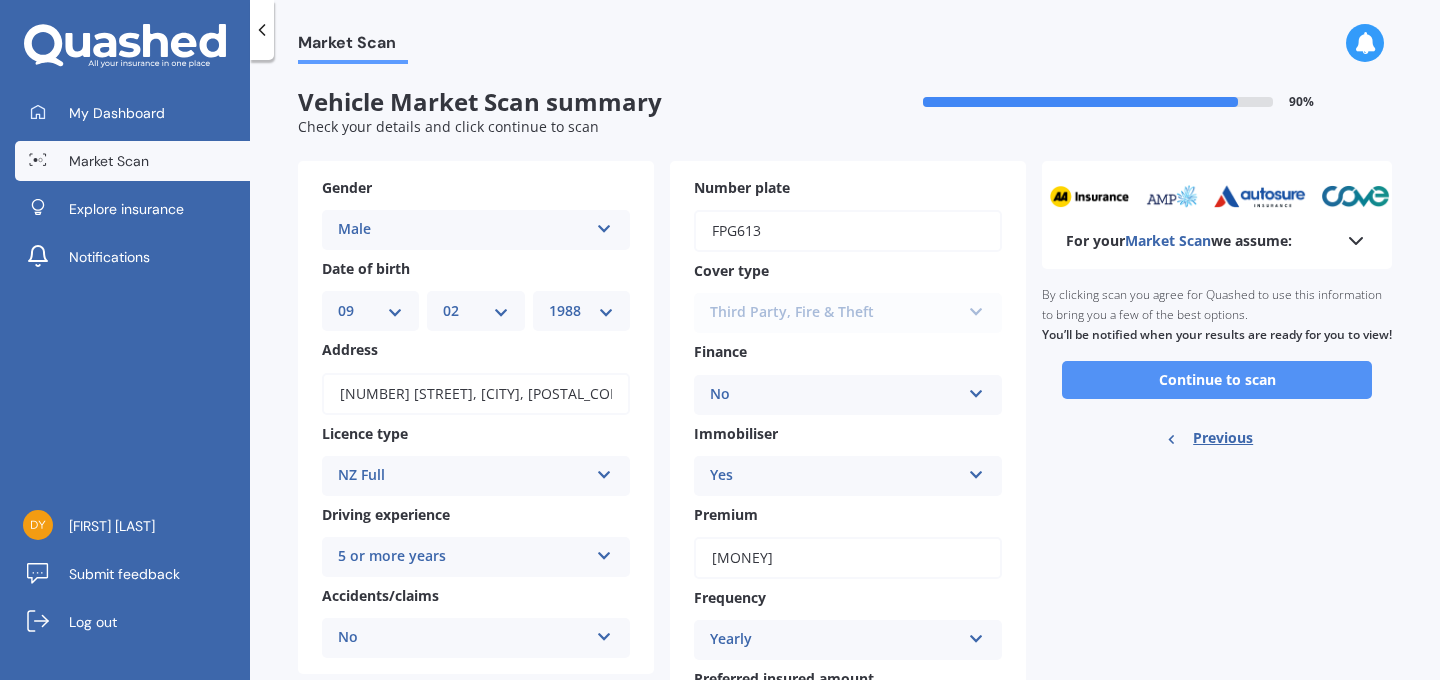 click on "Continue to scan" at bounding box center [1217, 380] 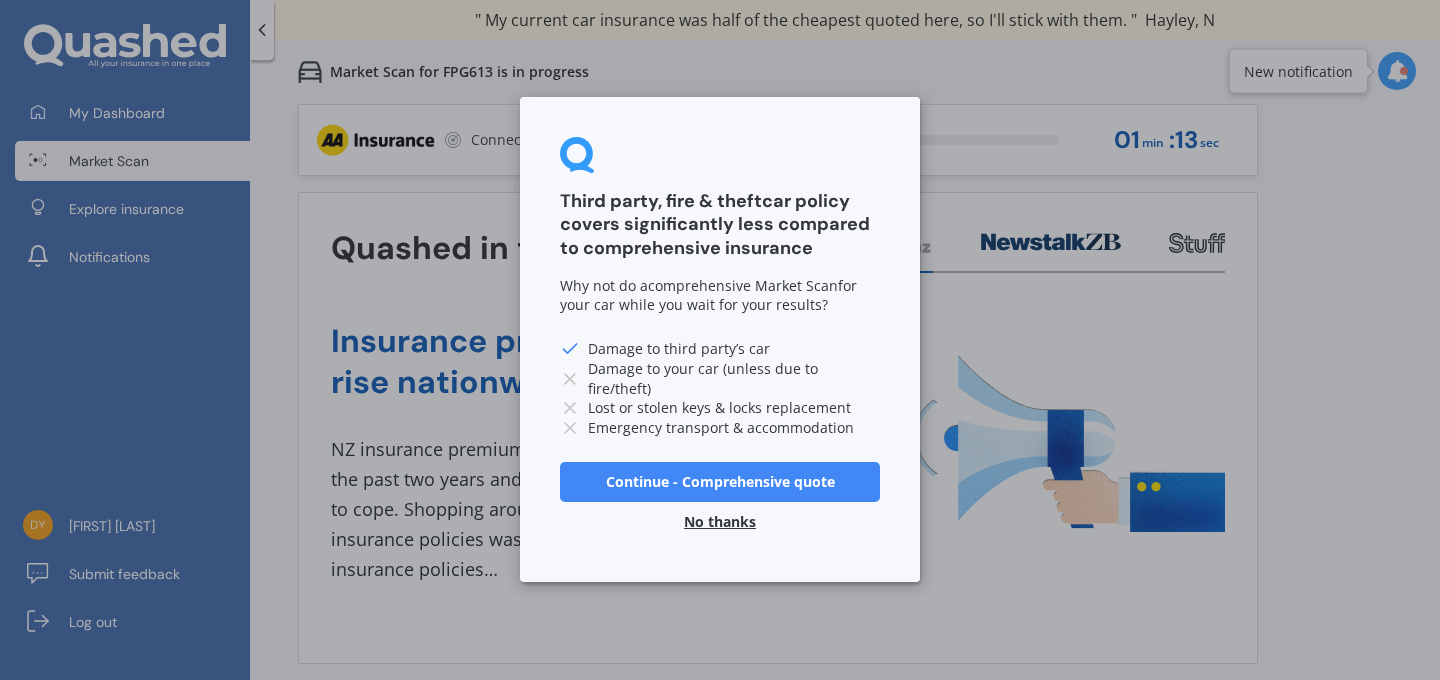 click on "No thanks" at bounding box center [720, 523] 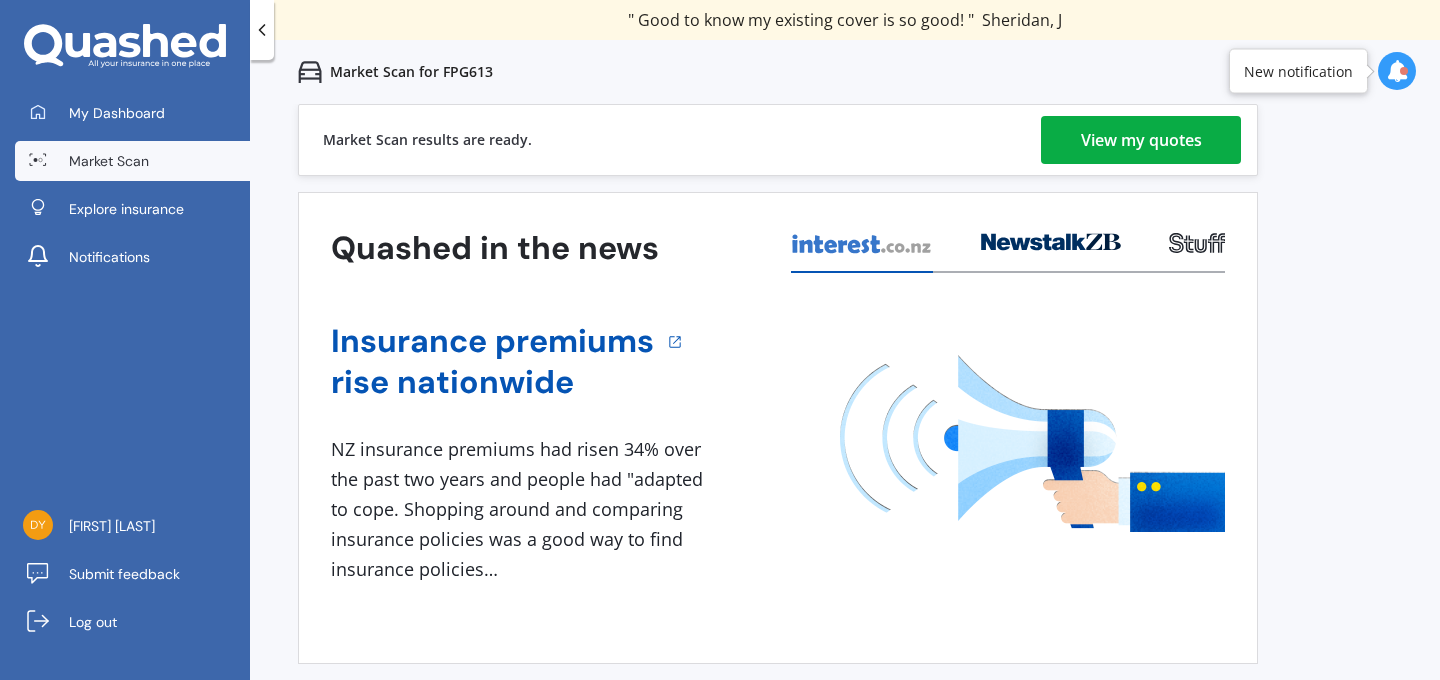 click on "View my quotes" at bounding box center (1141, 140) 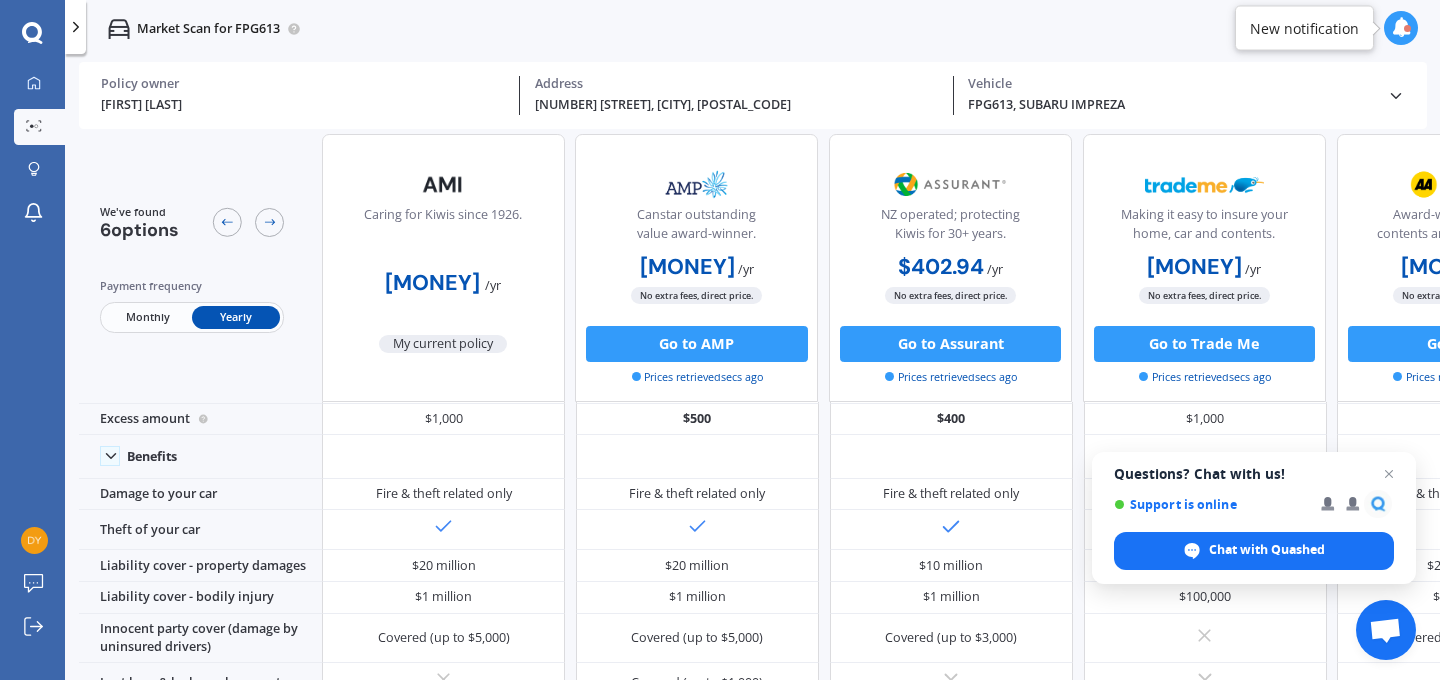 scroll, scrollTop: 46, scrollLeft: 0, axis: vertical 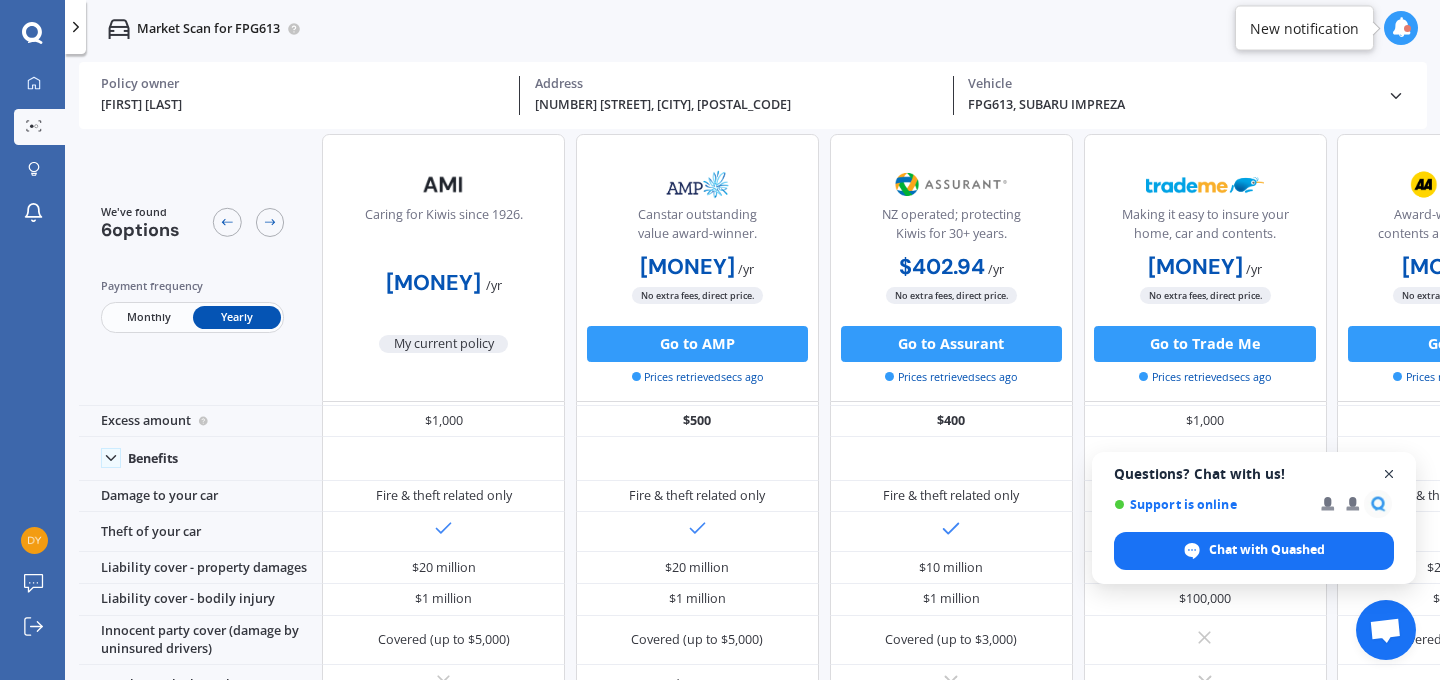 click at bounding box center (1389, 474) 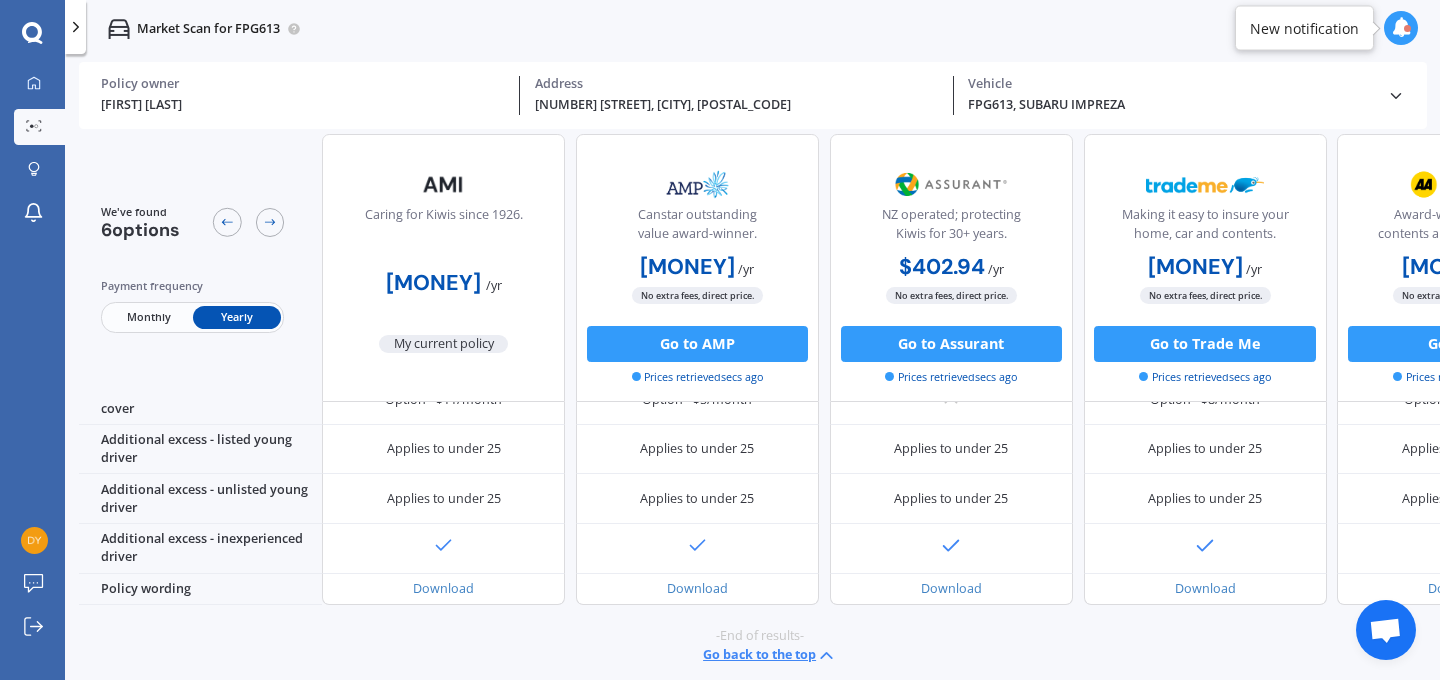 scroll, scrollTop: 0, scrollLeft: 1, axis: horizontal 